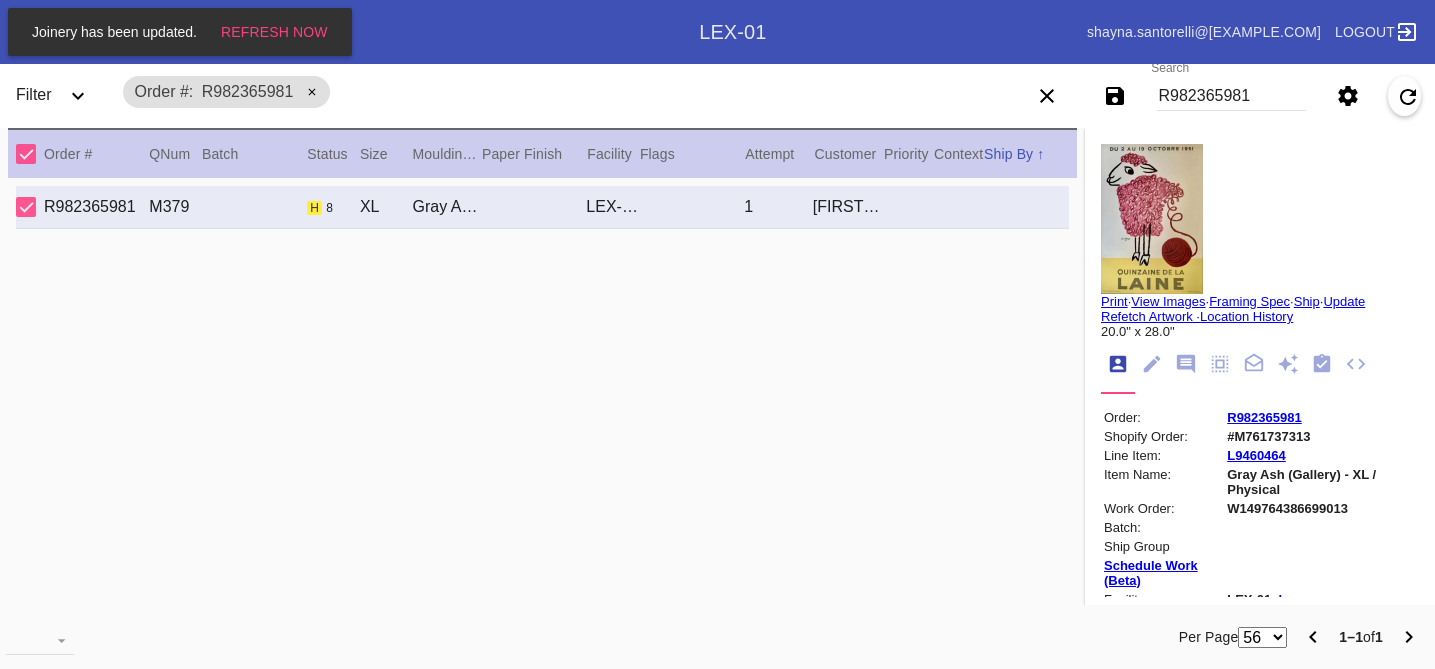 scroll, scrollTop: 0, scrollLeft: 0, axis: both 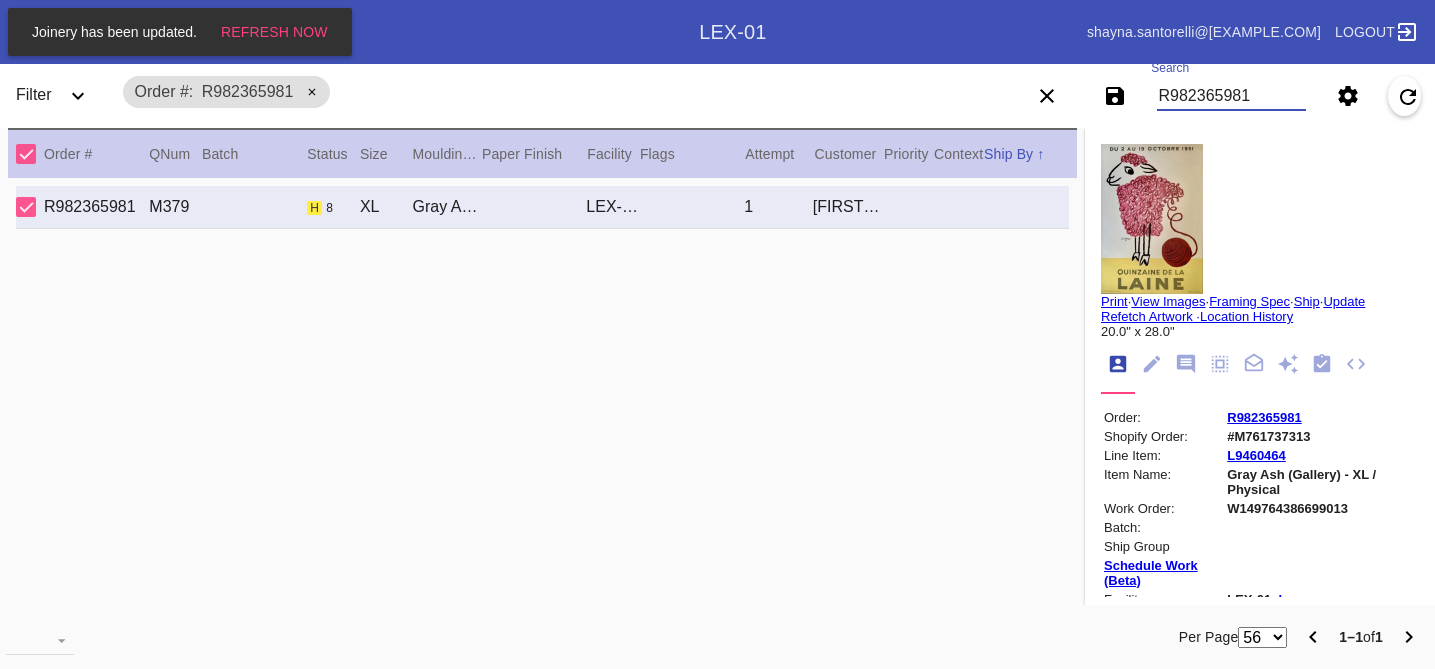 drag, startPoint x: 1279, startPoint y: 105, endPoint x: 1100, endPoint y: 64, distance: 183.63551 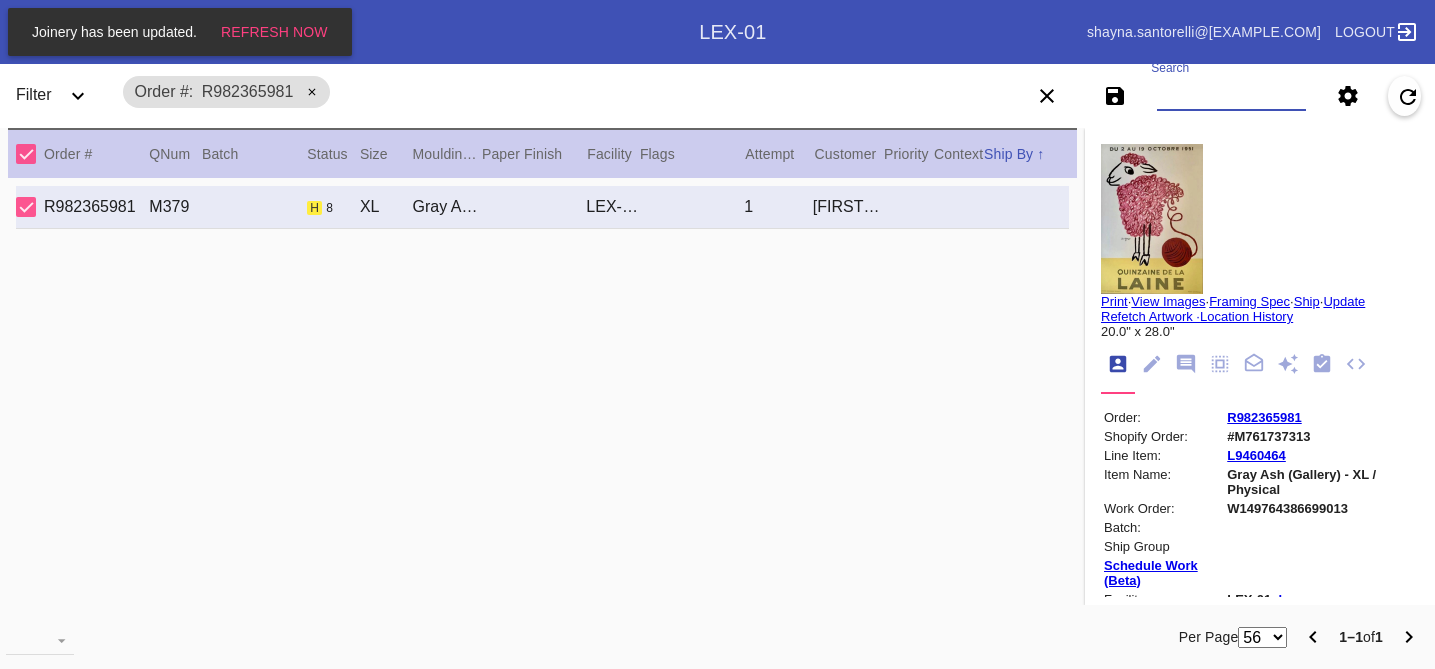 paste on "[ORDER_ID]" 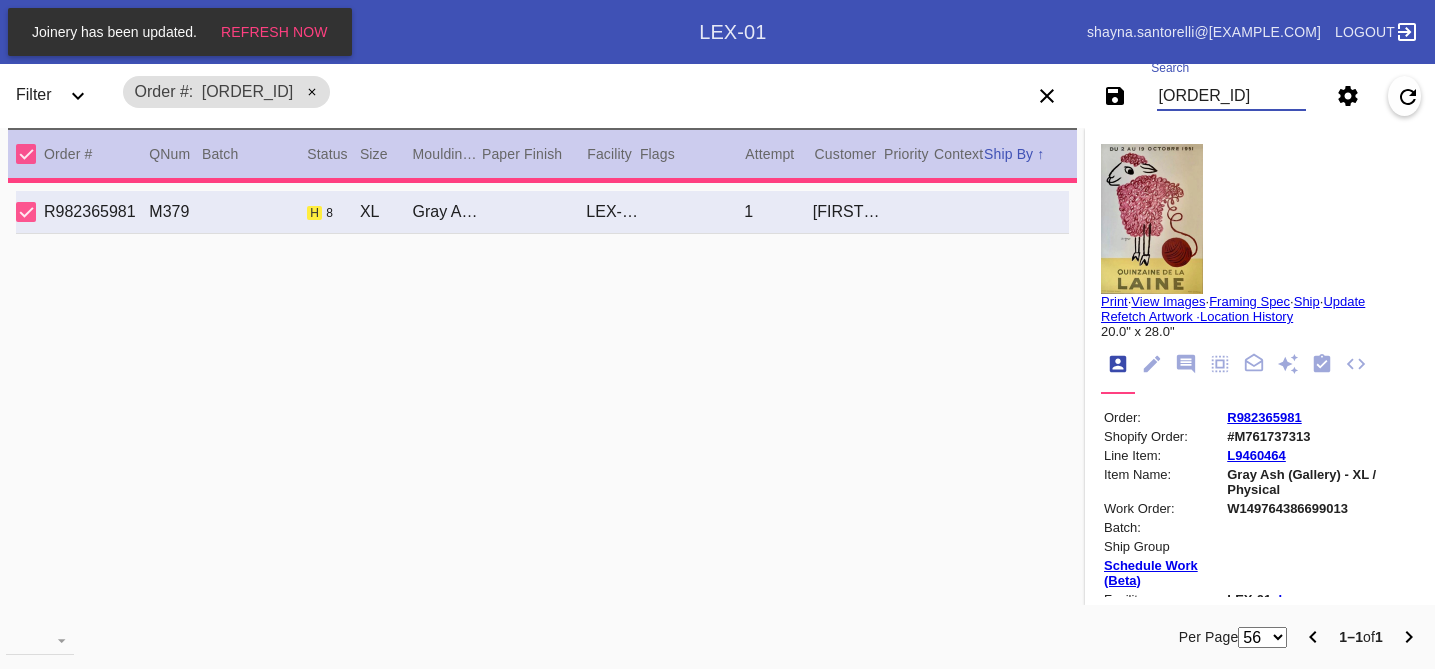 type 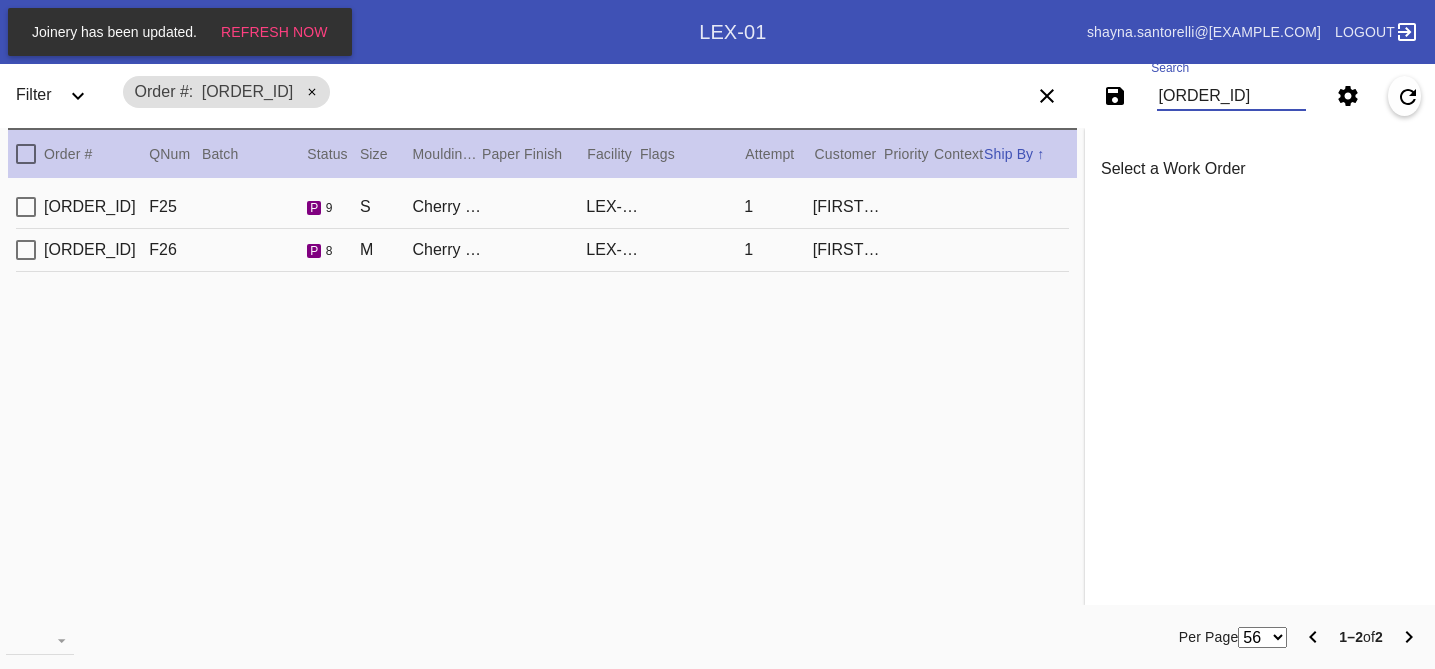 type on "[ORDER_ID]" 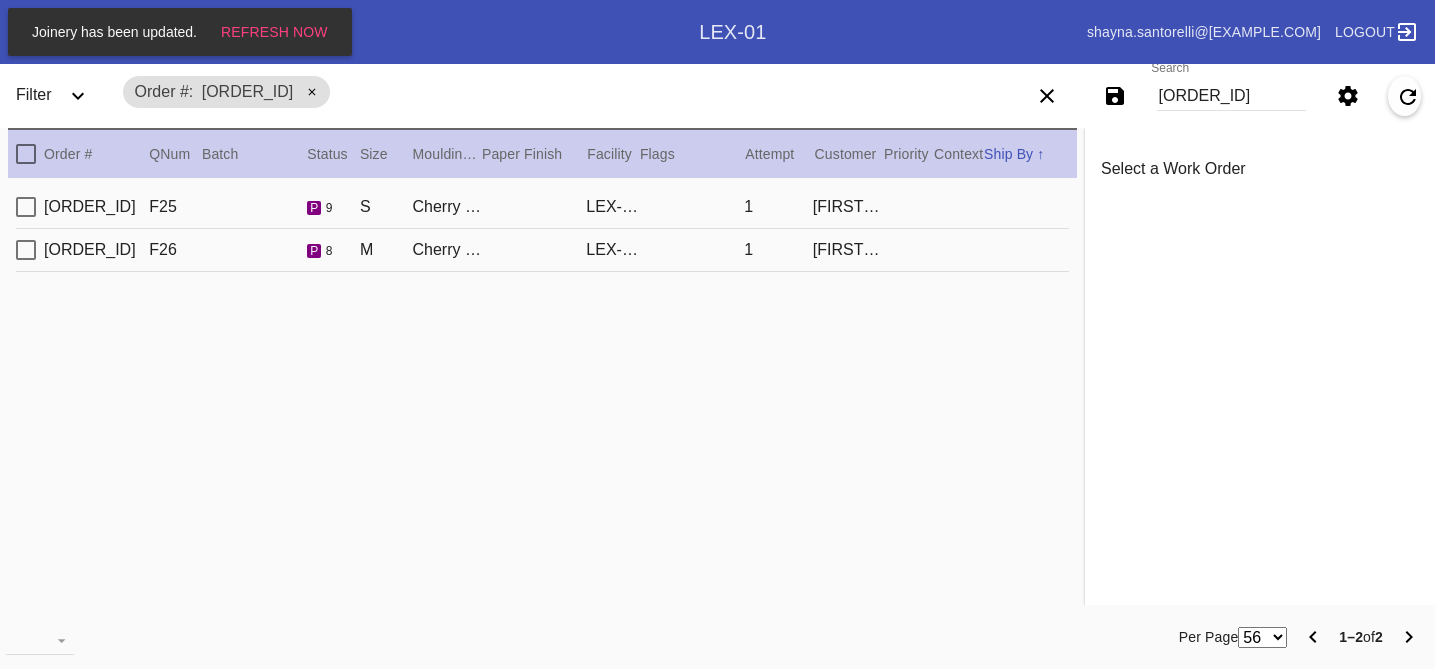 click on "R079986851 F25 p   9 S Cherry (Gallery) / Dove White LEX-01 1 [FIRST] [LAST]" at bounding box center (542, 207) 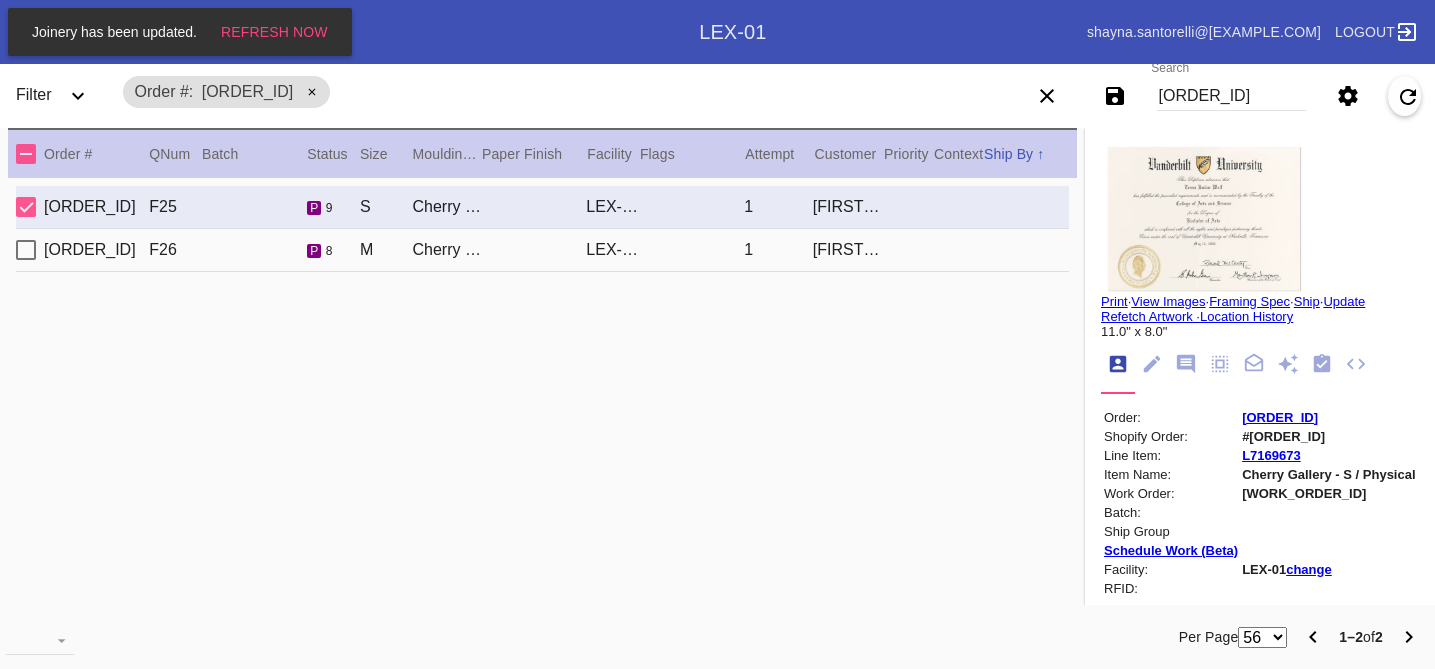 click on "R079986851 F26 p   8 M Cherry (Gallery) / No Mat LEX-01 1 [FIRST] [LAST]" at bounding box center [542, 250] 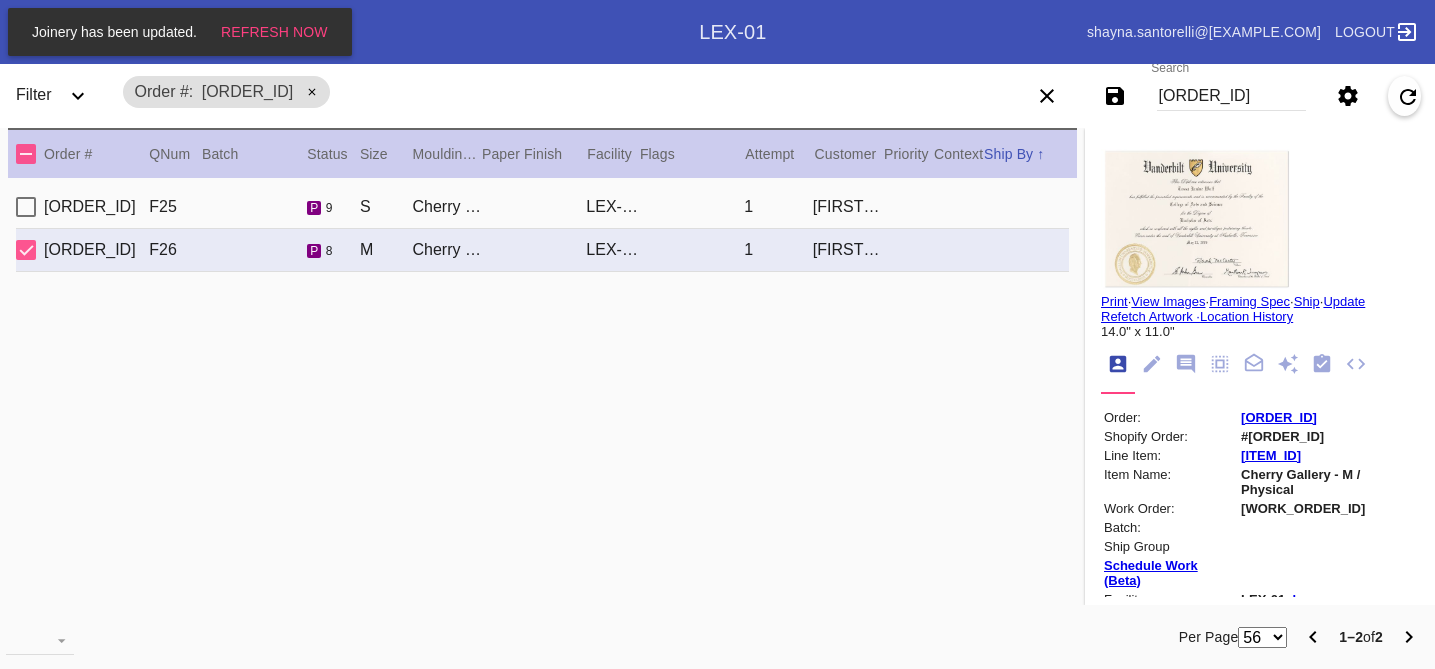 click on "R079986851 F25 p   9 S Cherry (Gallery) / Dove White LEX-01 1 [FIRST] [LAST]" at bounding box center (542, 207) 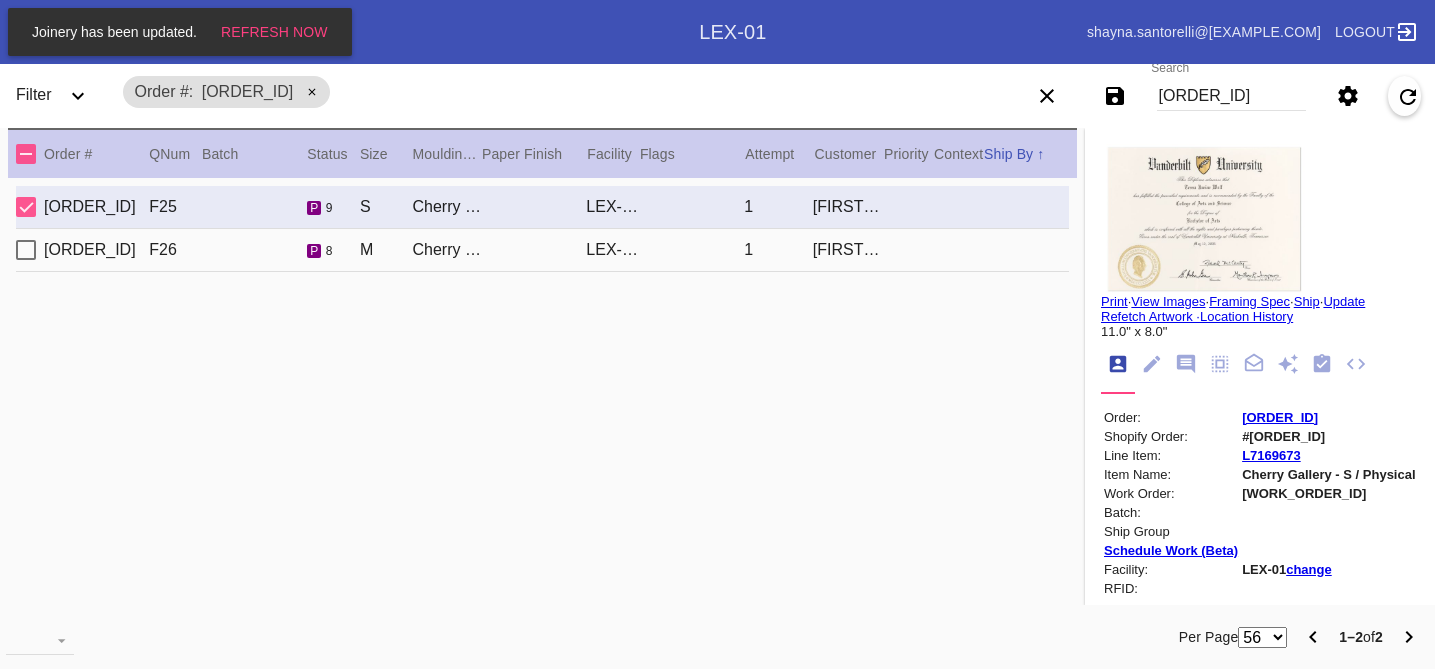 click on "R079986851 F26 p   8 M Cherry (Gallery) / No Mat LEX-01 1 [FIRST] [LAST]" at bounding box center [542, 250] 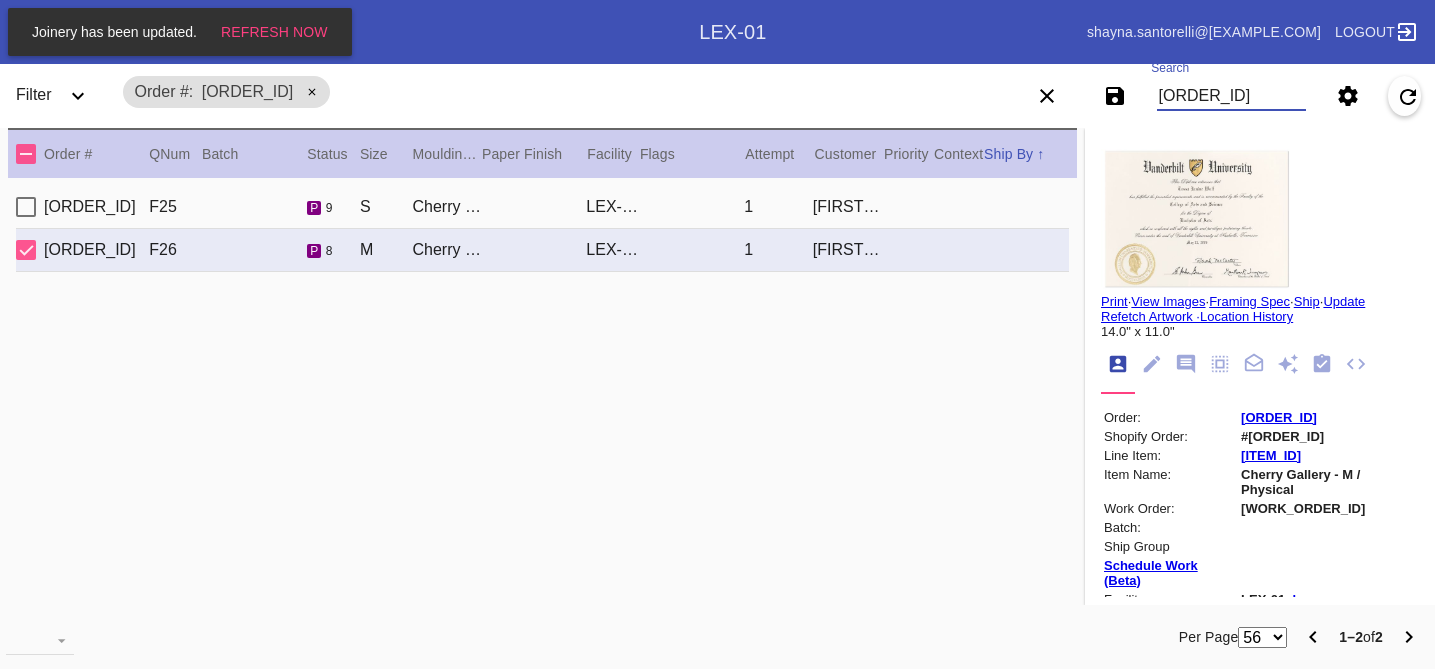 drag, startPoint x: 1262, startPoint y: 92, endPoint x: 992, endPoint y: 71, distance: 270.81543 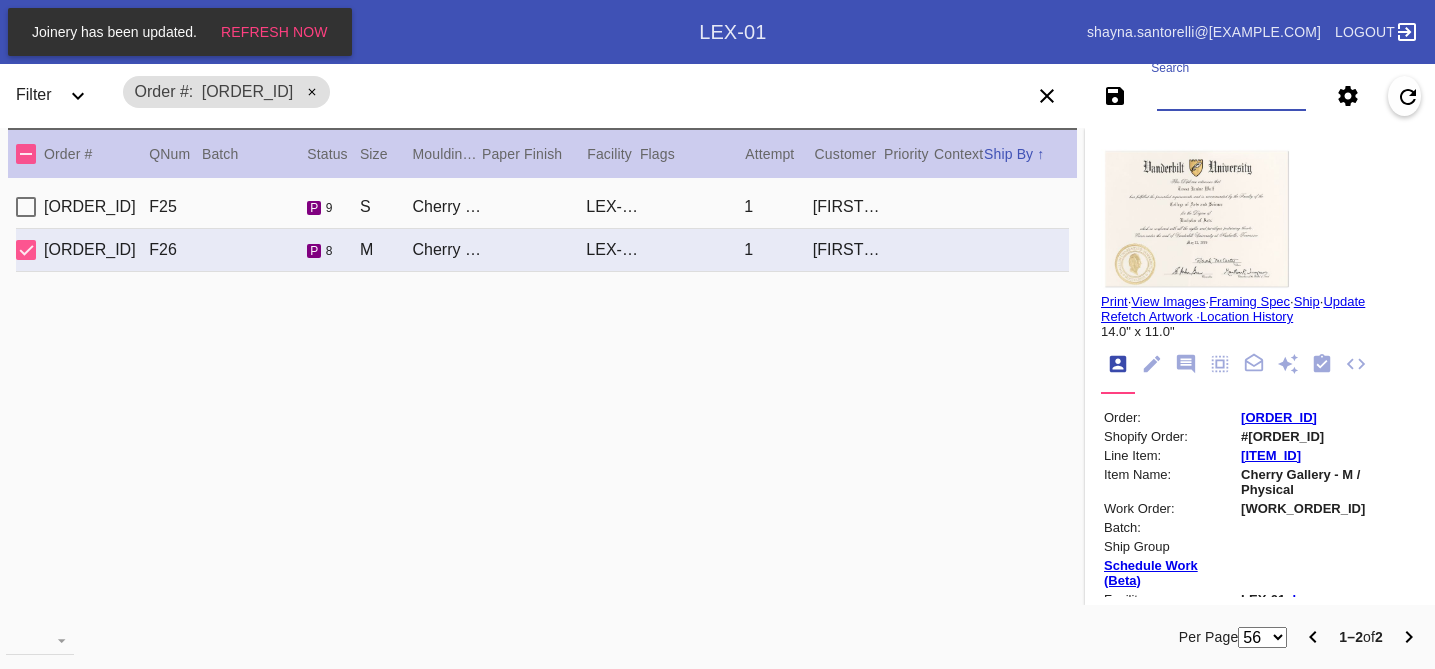 paste on "R714355440" 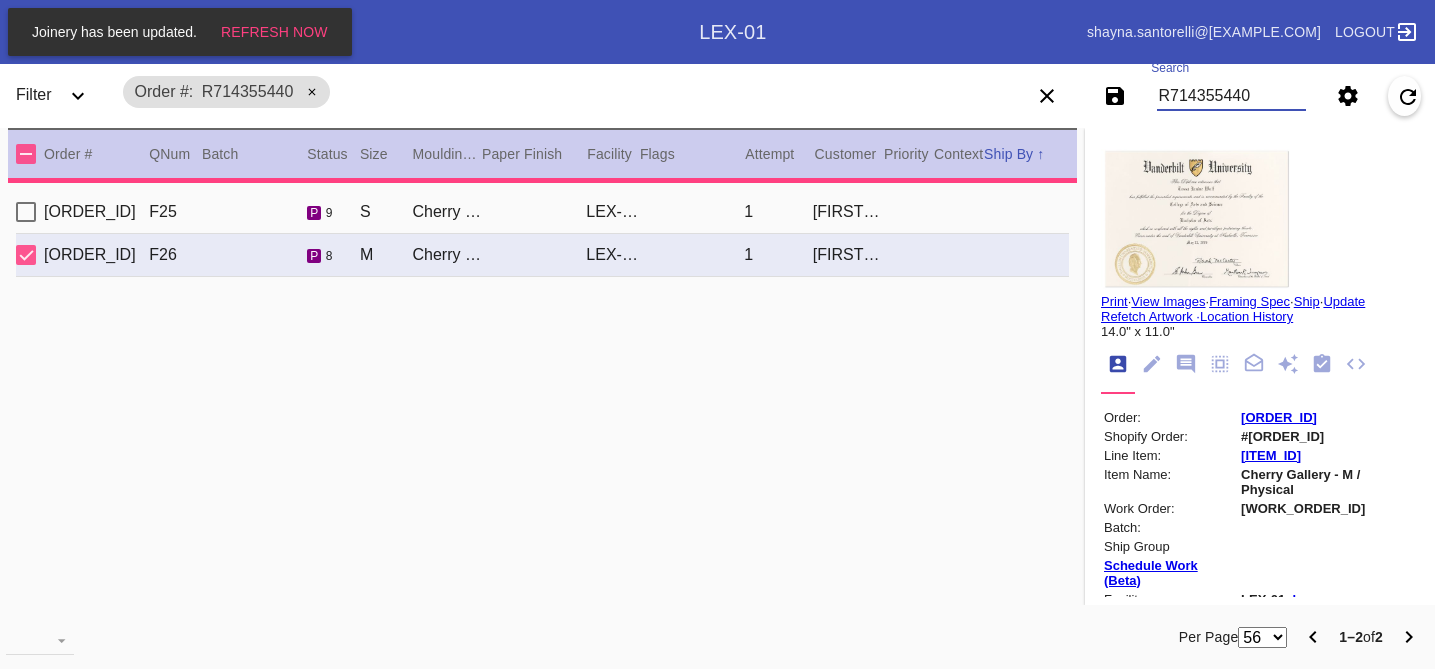 type on "1.5" 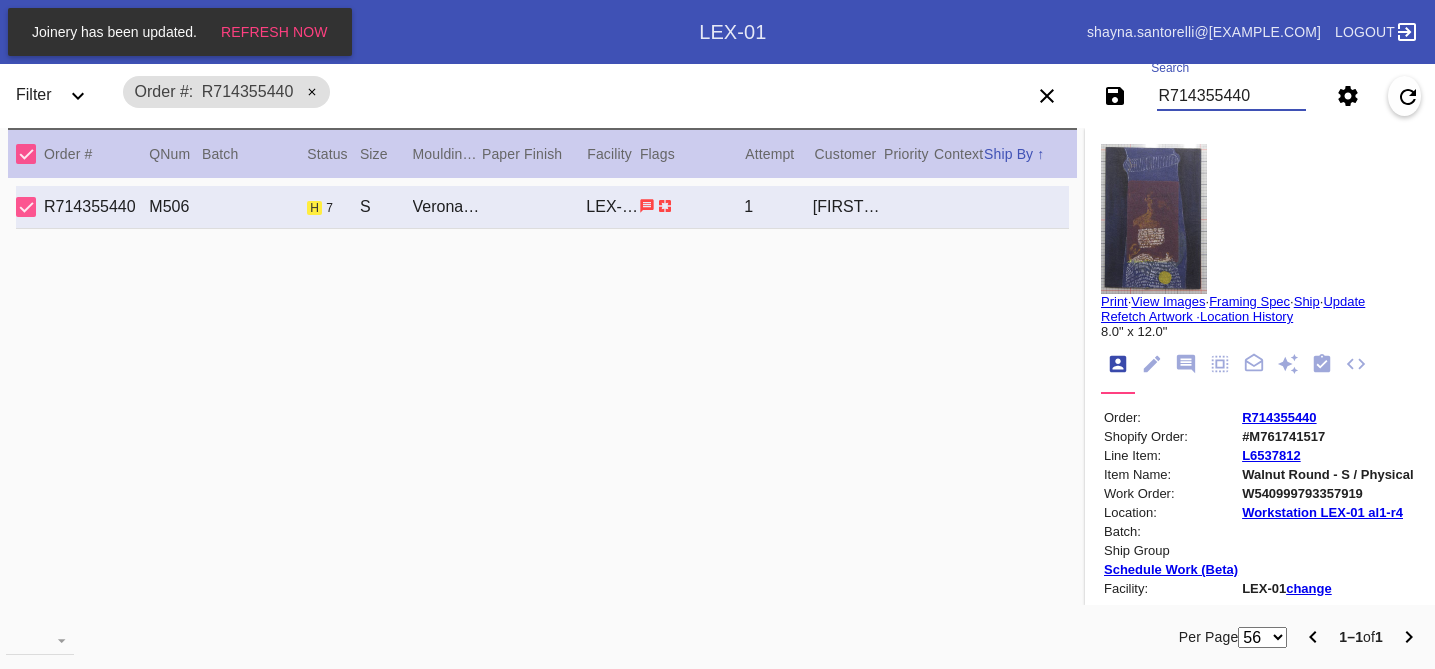 type on "R714355440" 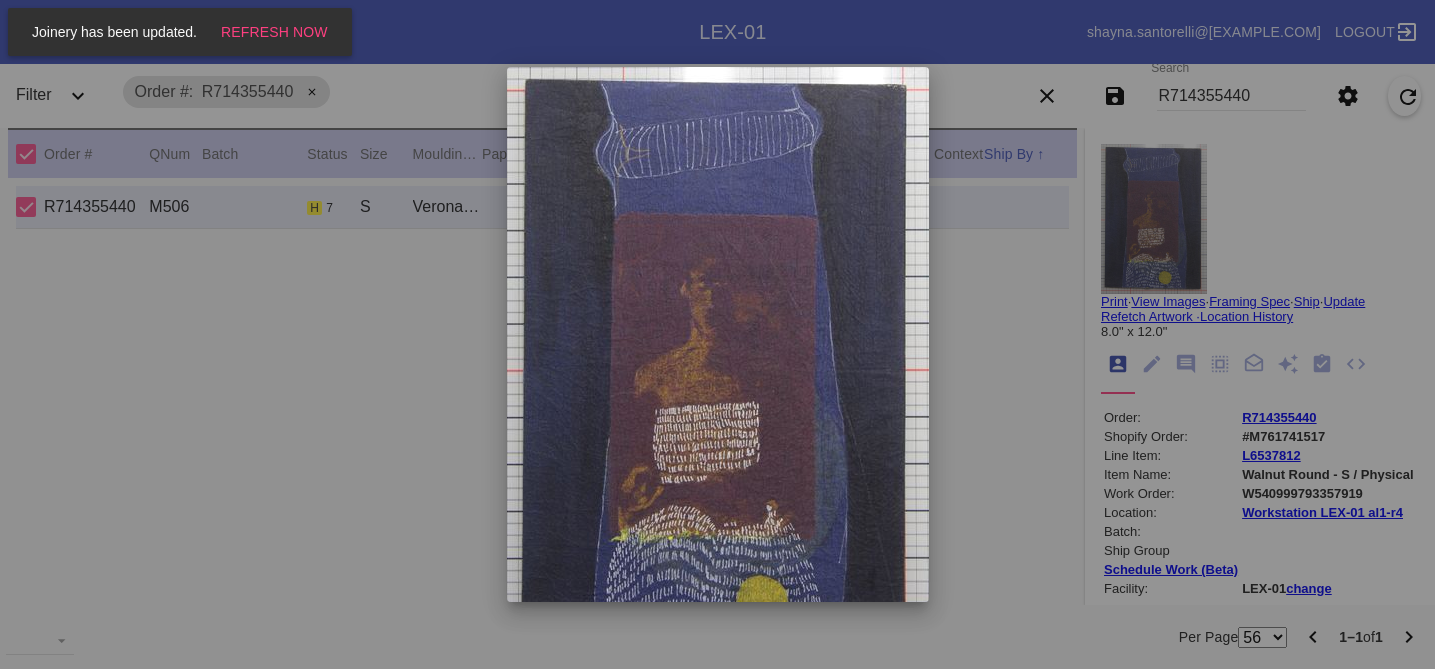 click at bounding box center (717, 334) 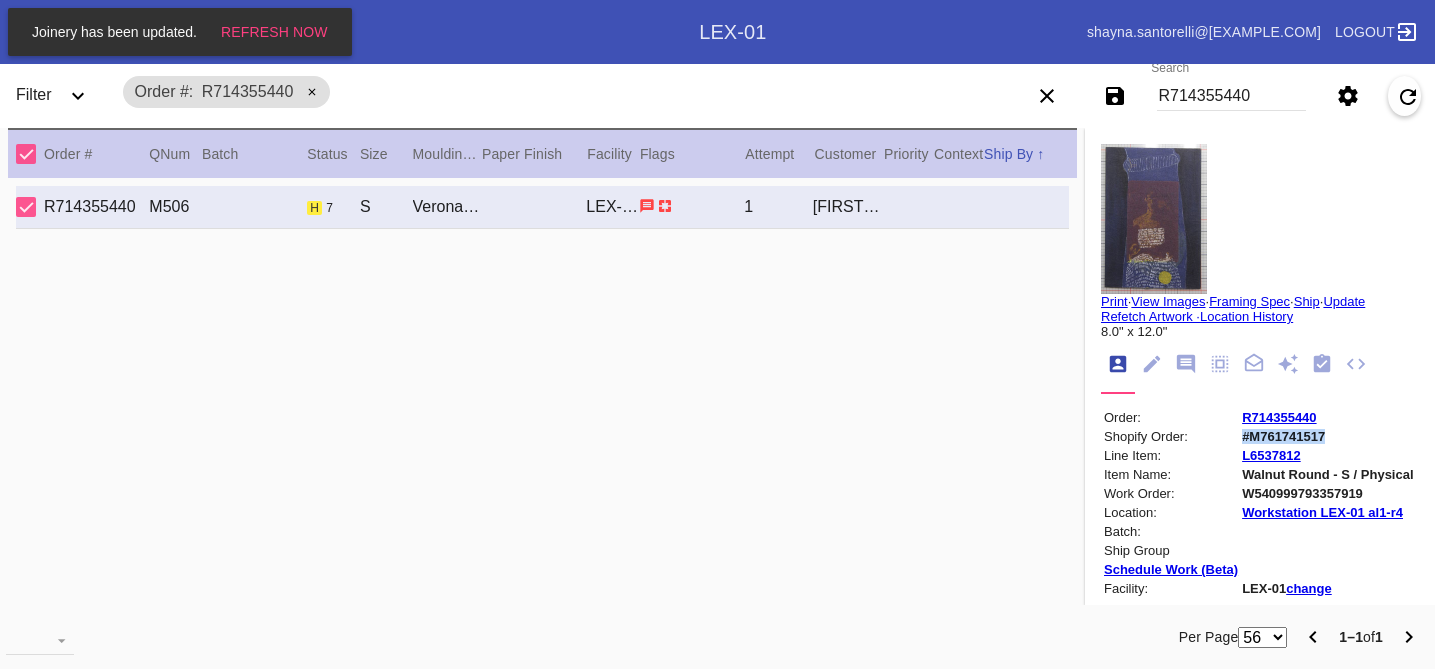 drag, startPoint x: 1328, startPoint y: 440, endPoint x: 1242, endPoint y: 440, distance: 86 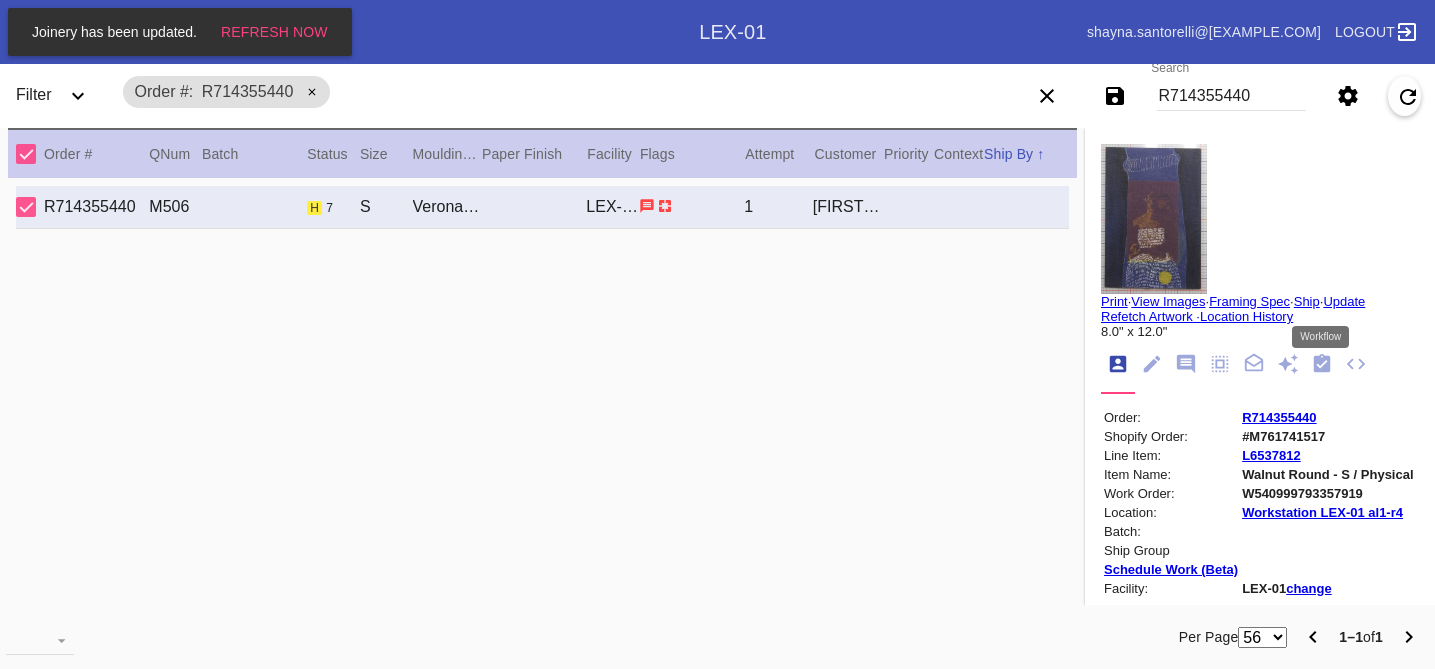 click 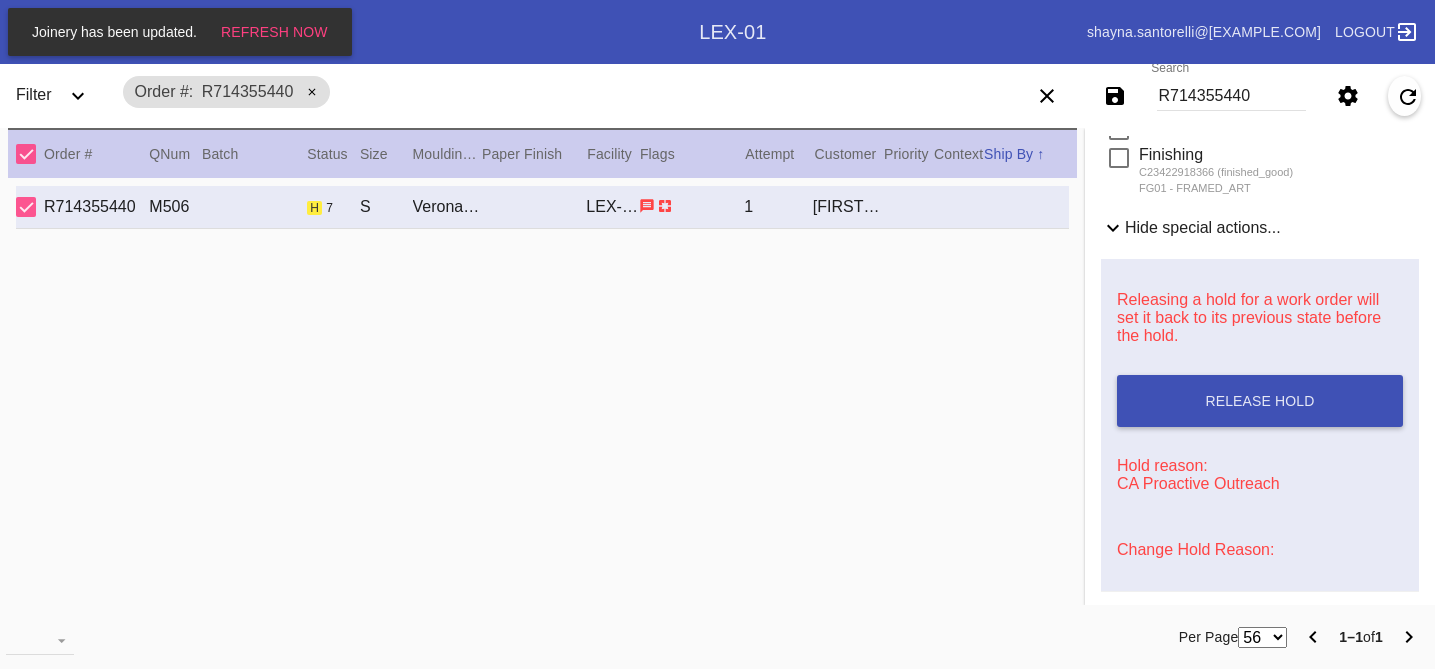 scroll, scrollTop: 967, scrollLeft: 0, axis: vertical 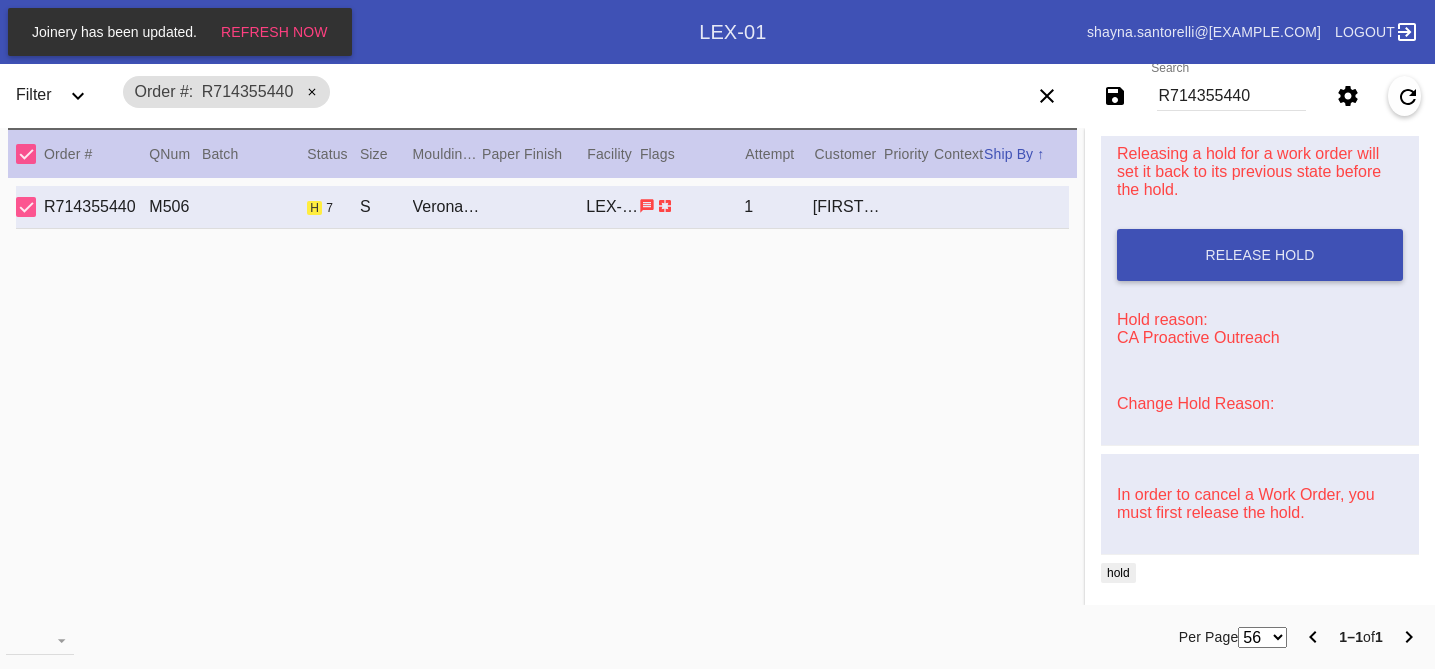 click on "Change Hold Reason:" at bounding box center [1195, 403] 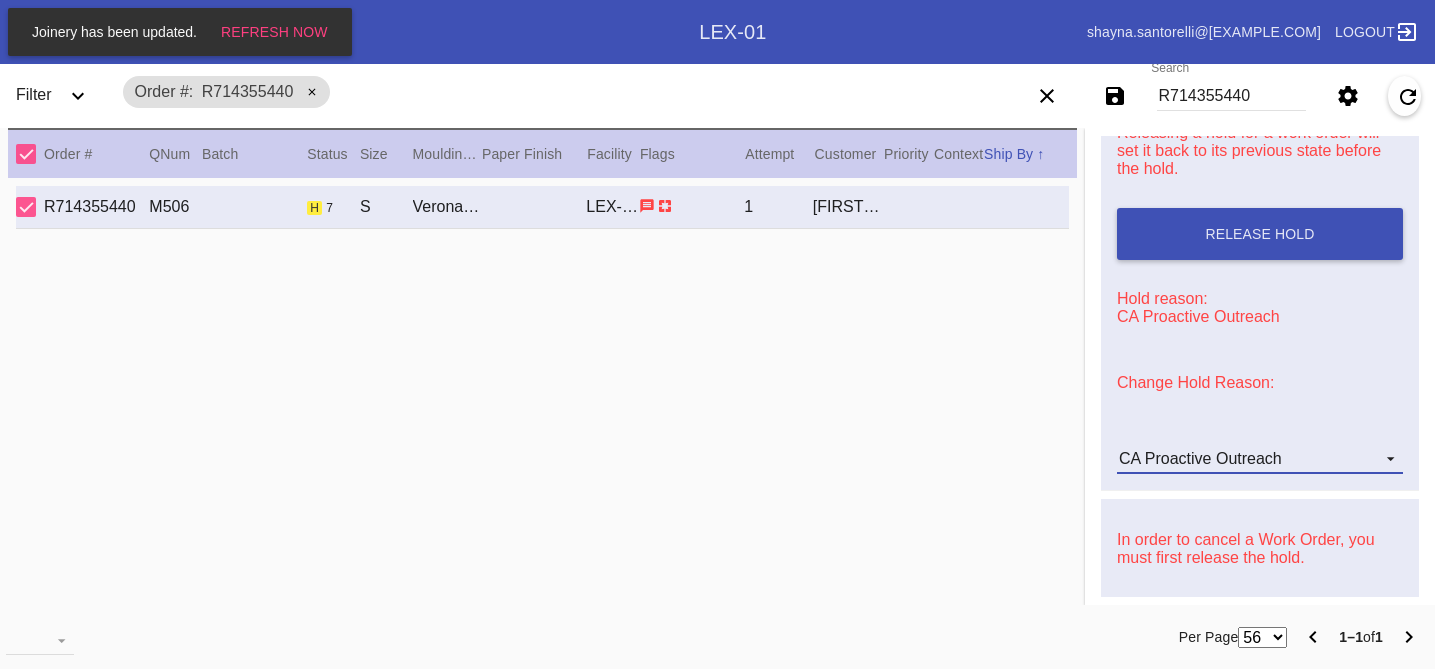 click on "CA Proactive Outreach" at bounding box center (1200, 458) 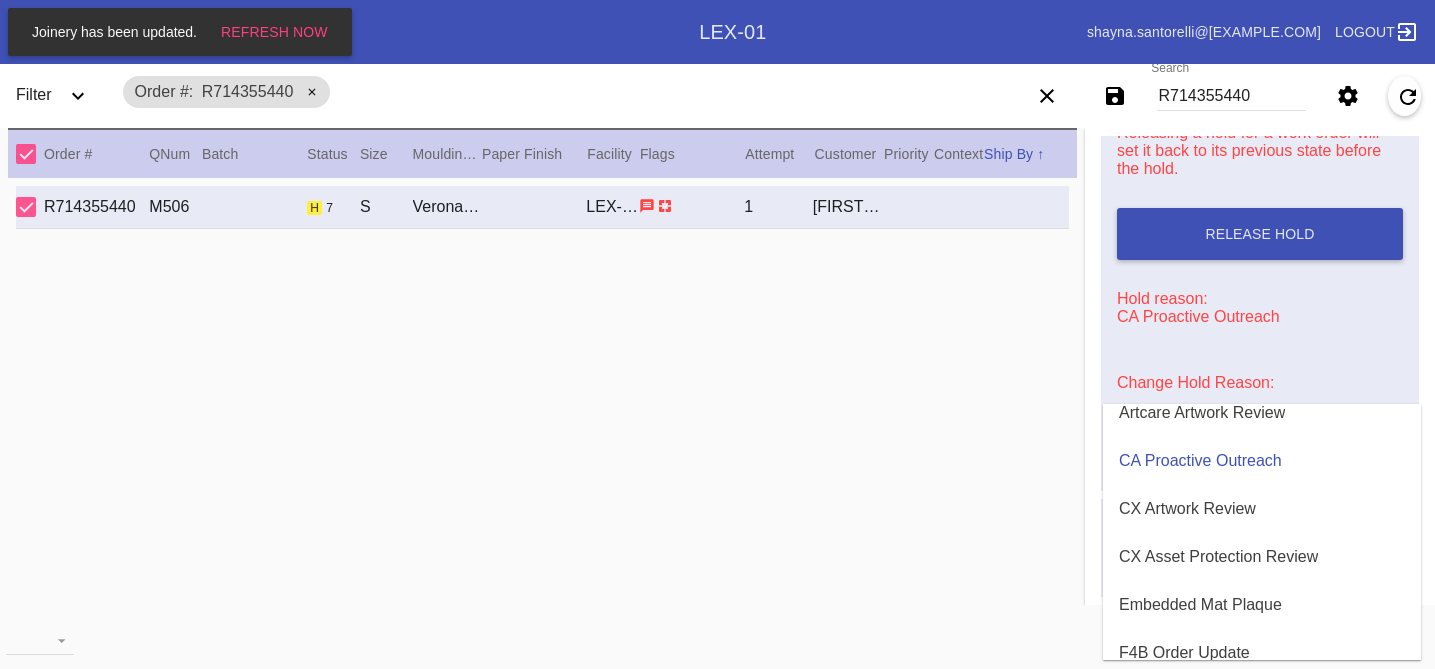 scroll, scrollTop: 0, scrollLeft: 0, axis: both 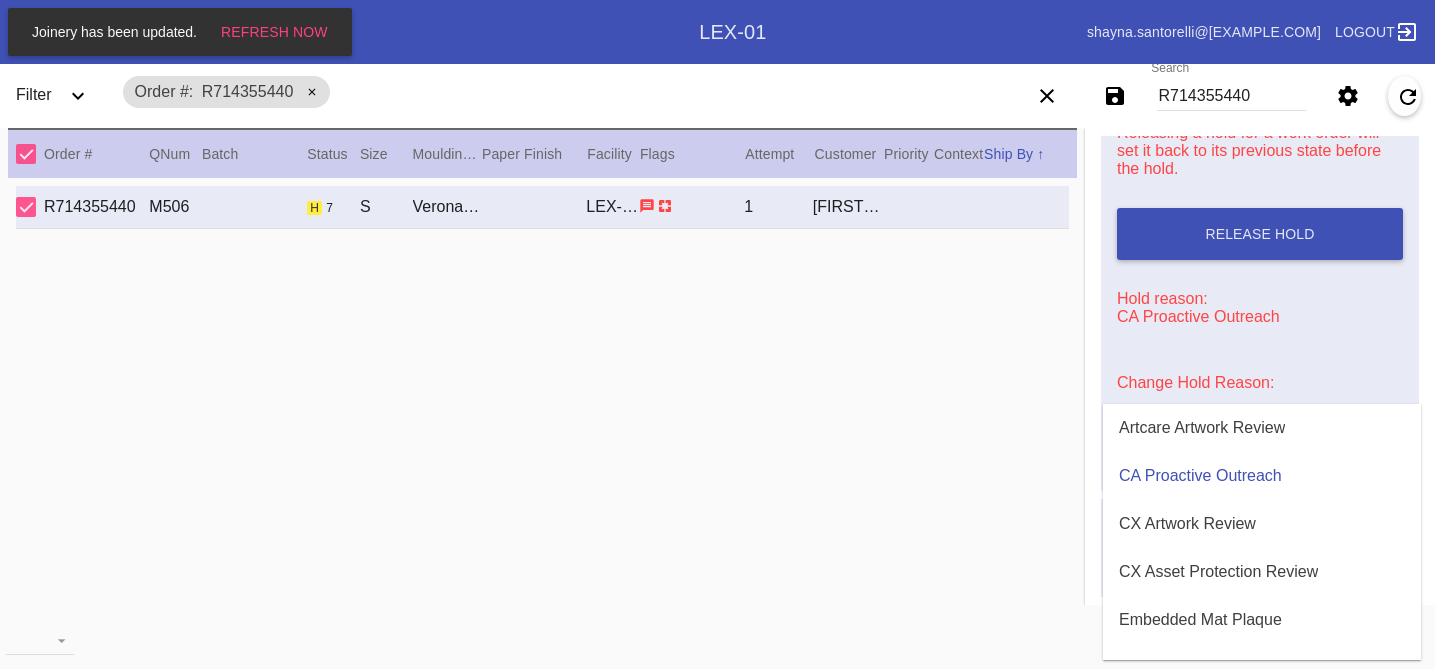 click at bounding box center [717, 334] 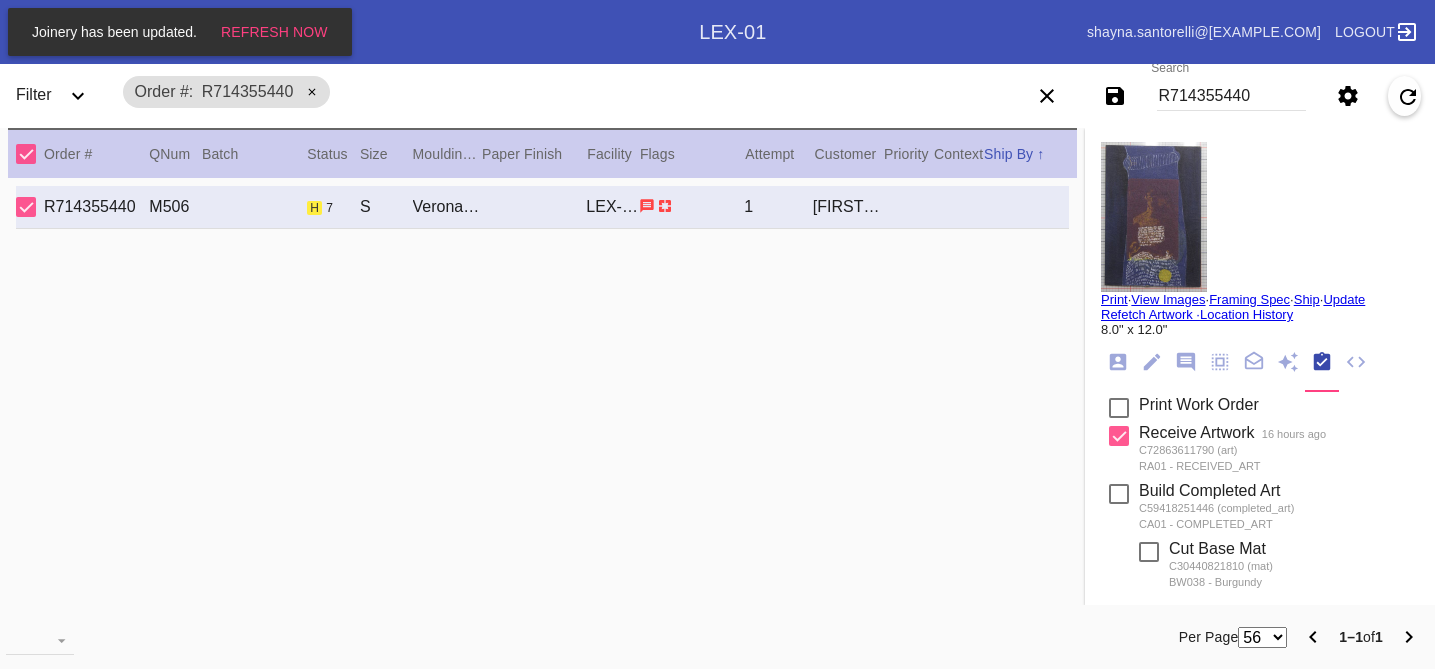 scroll, scrollTop: 0, scrollLeft: 0, axis: both 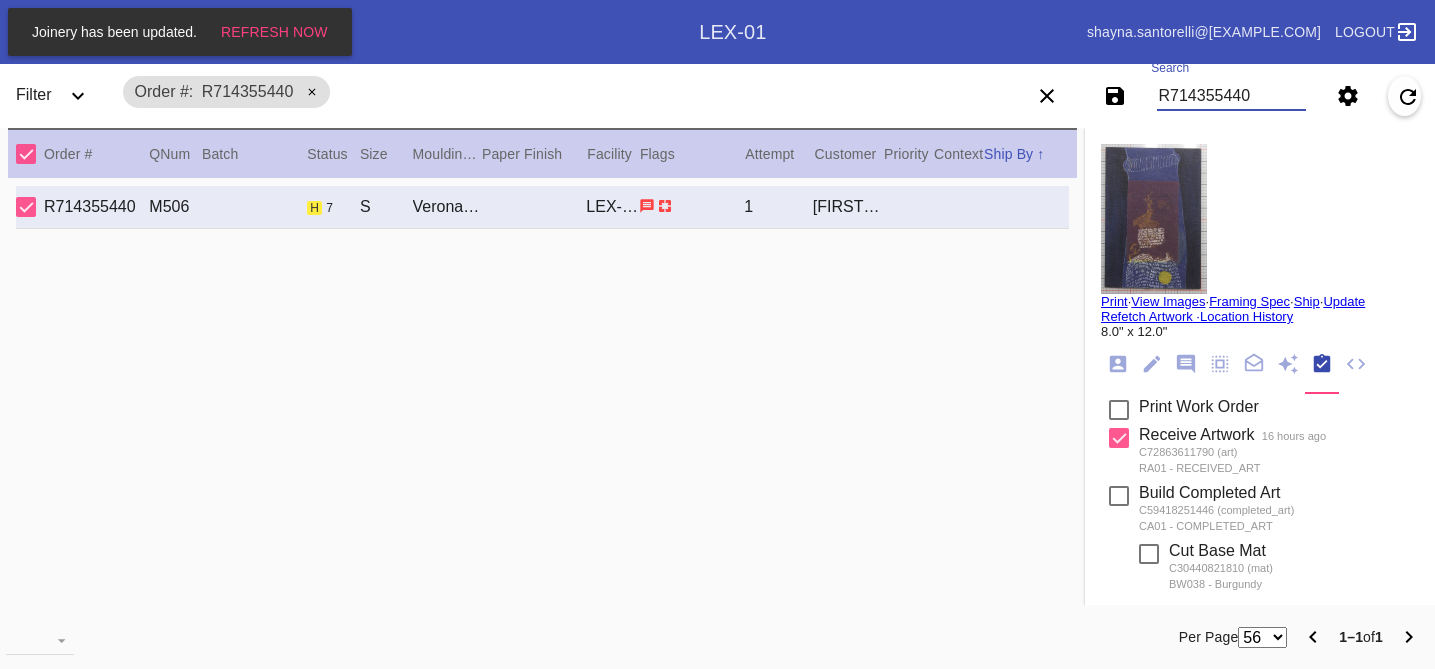 drag, startPoint x: 1270, startPoint y: 99, endPoint x: 977, endPoint y: 71, distance: 294.33484 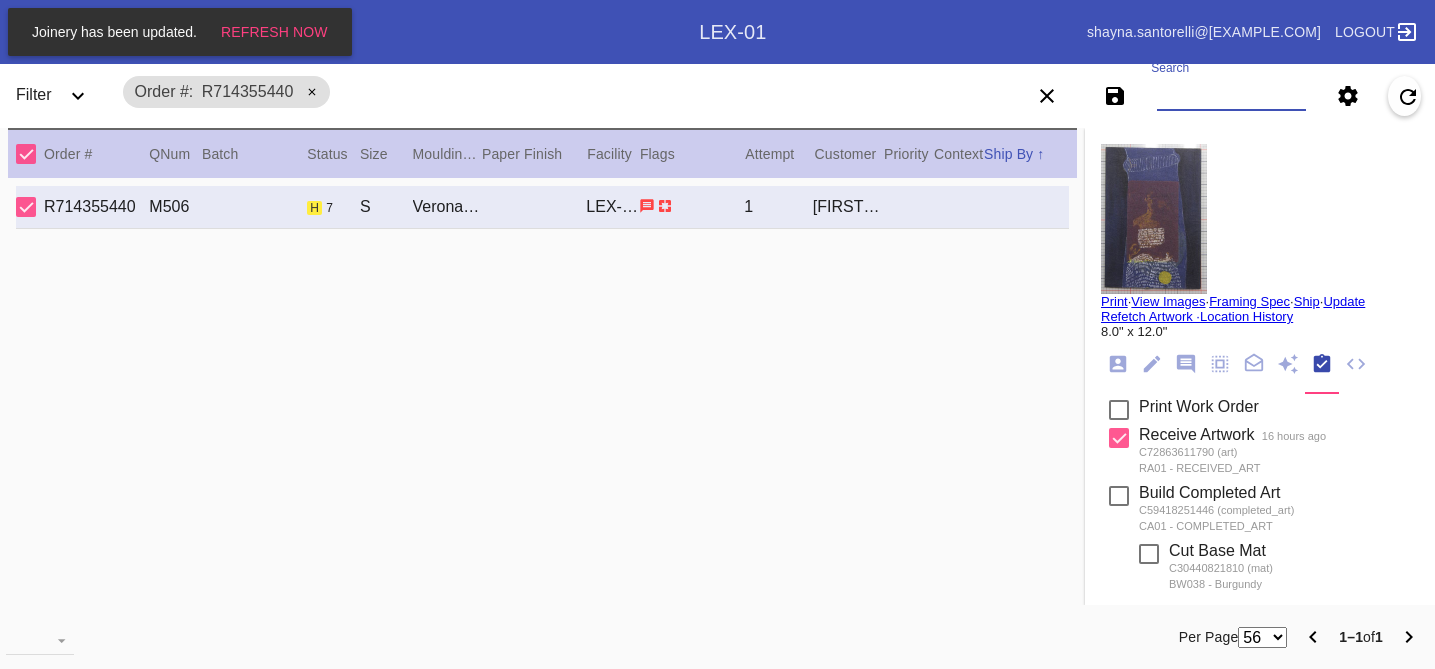 paste on "R209574509" 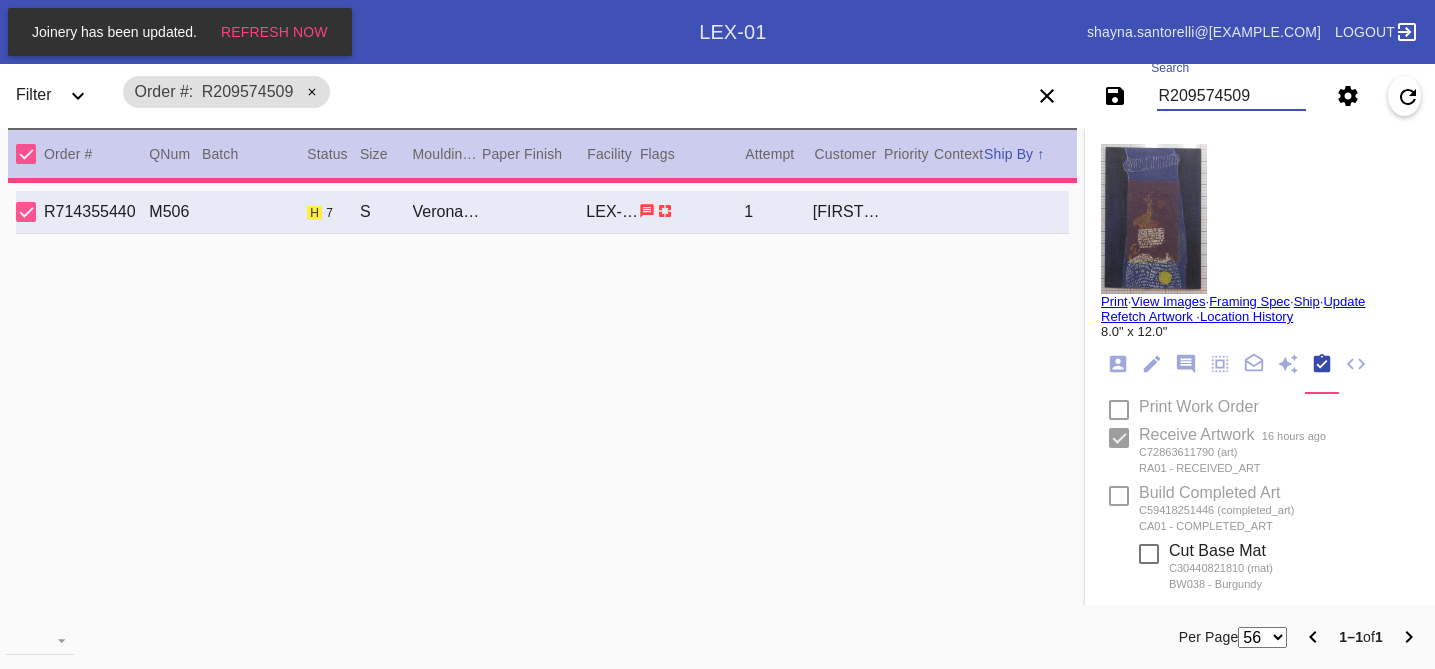 type 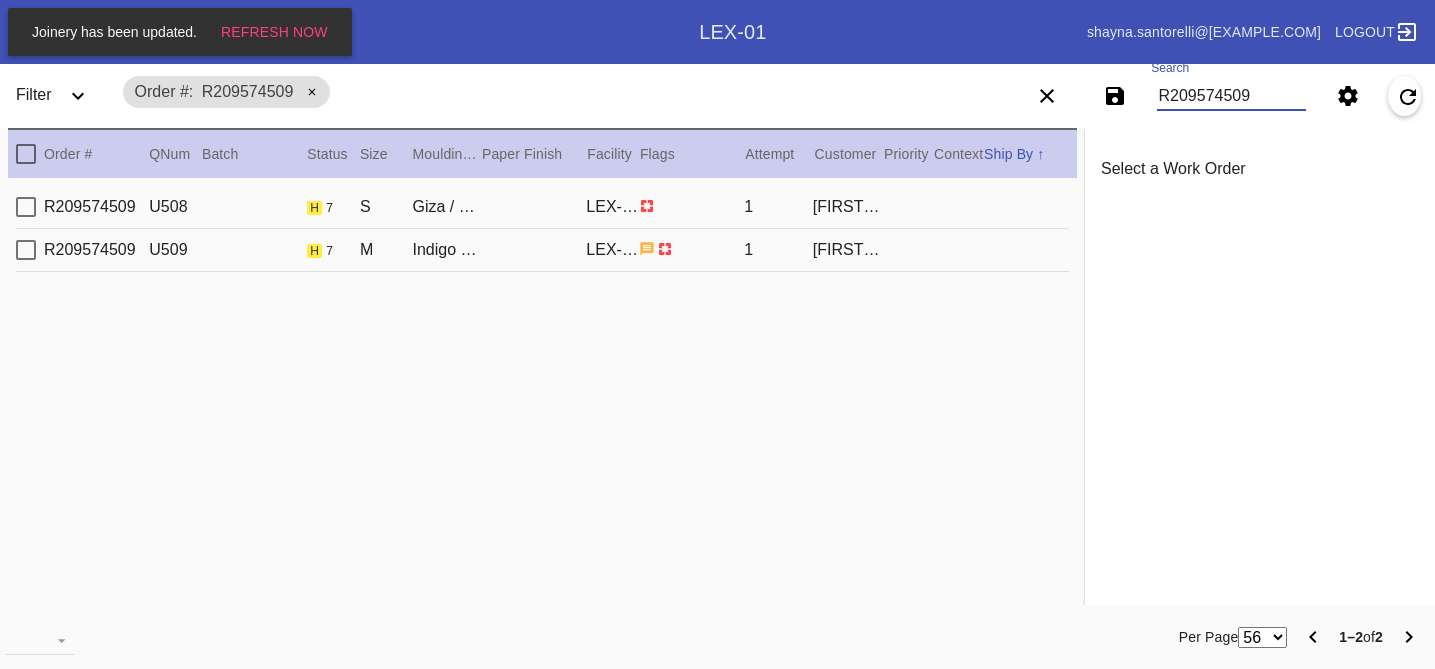 type on "R209574509" 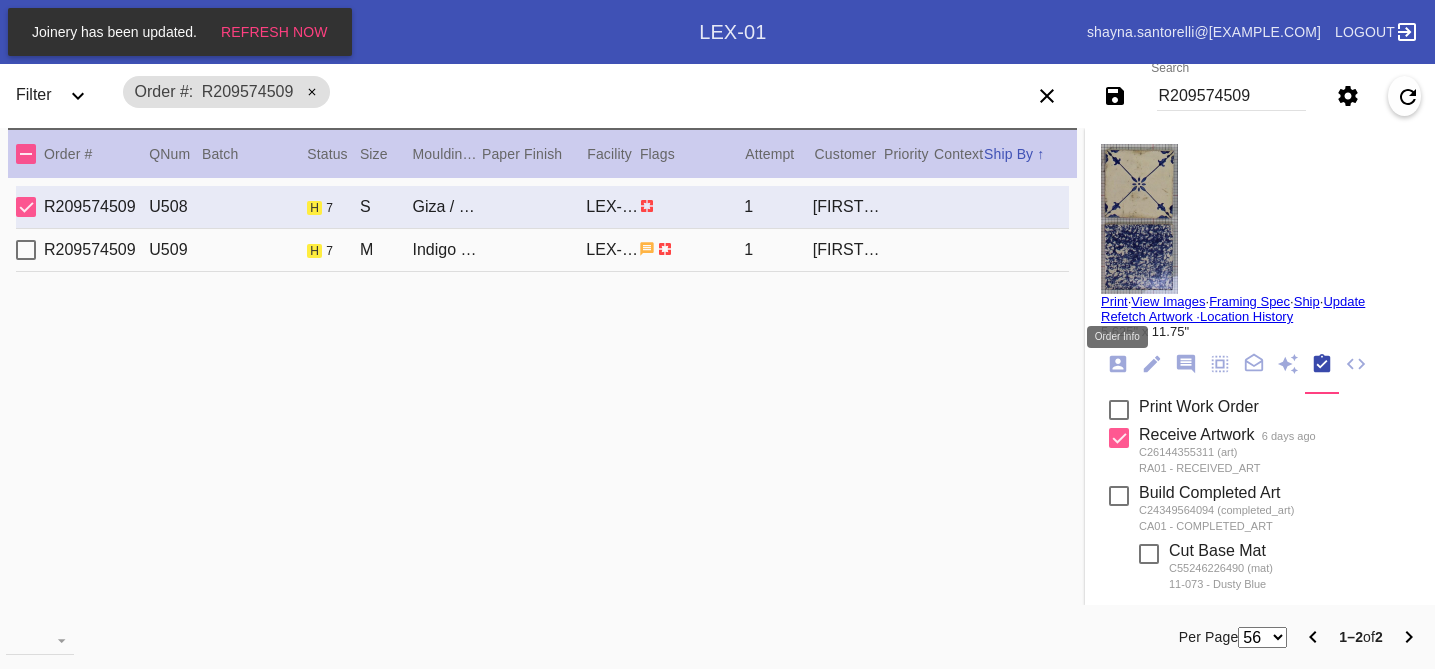 click 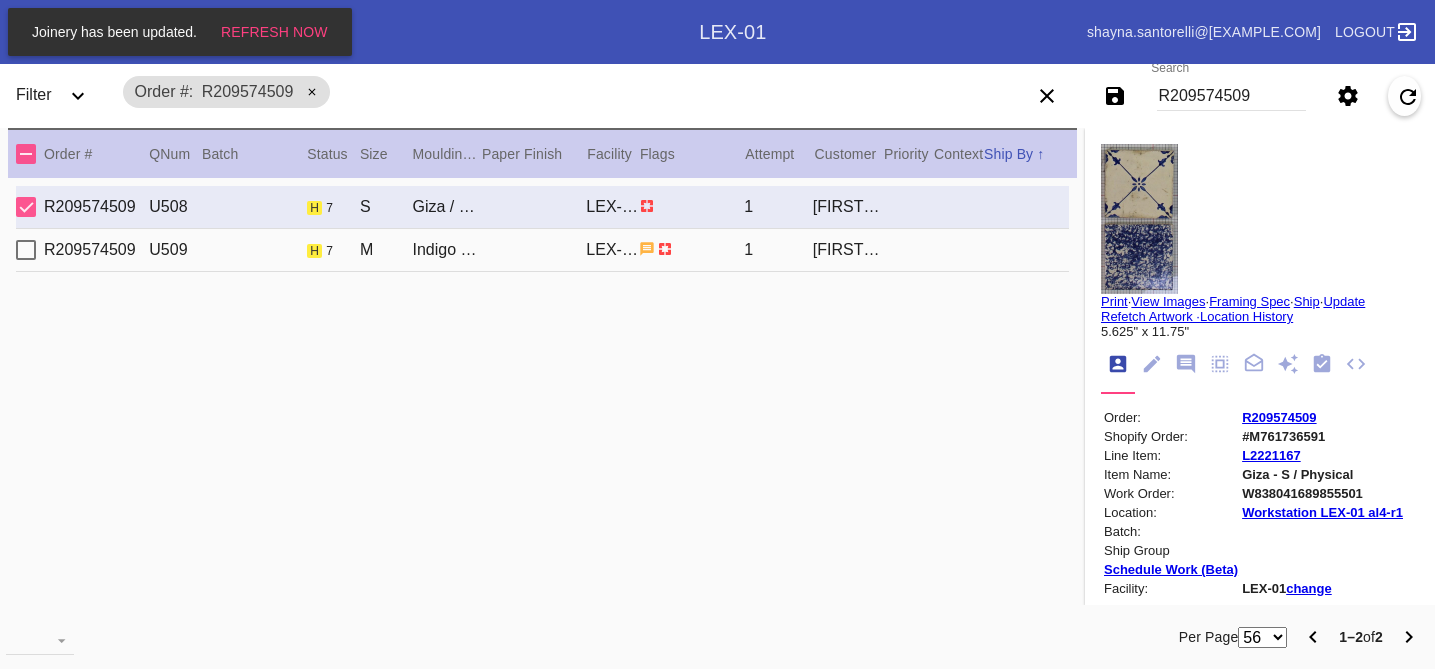 click on "[ORDER_ID] U509 h   7 M Indigo Walnut Round / White LEX-01 1 [FIRST] [LAST]" at bounding box center (542, 250) 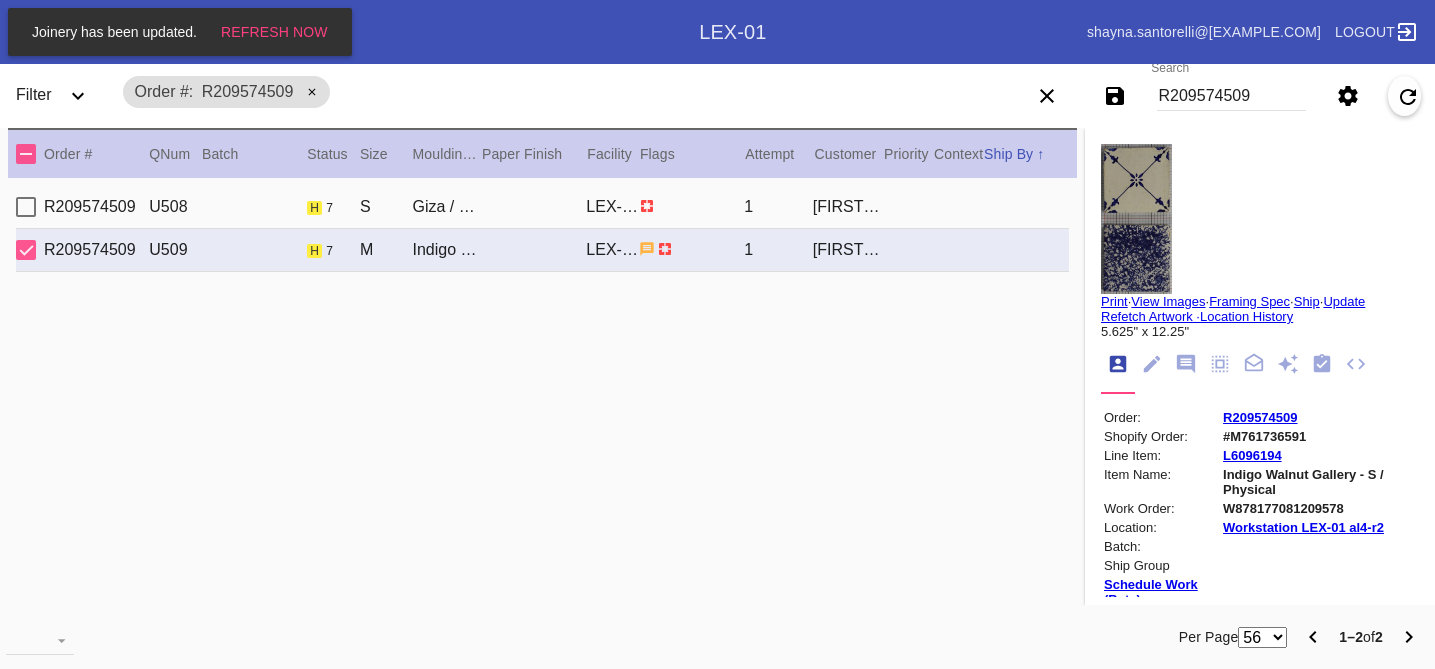 click on "[ORDER_ID] U508 h   7 S Giza / White LEX-01 1 [FIRST] [LAST]" at bounding box center (542, 207) 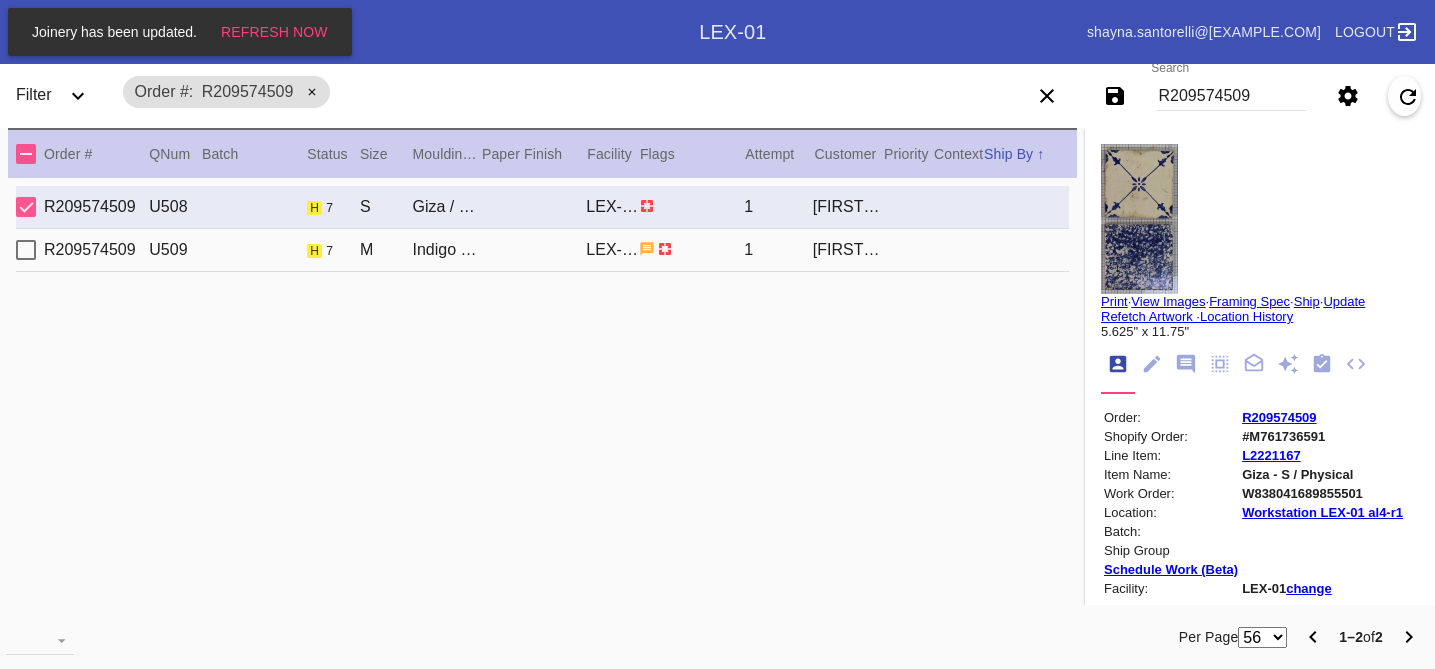 click on "[ORDER_ID] U509 h   7 M Indigo Walnut Round / White LEX-01 1 [FIRST] [LAST]" at bounding box center (542, 250) 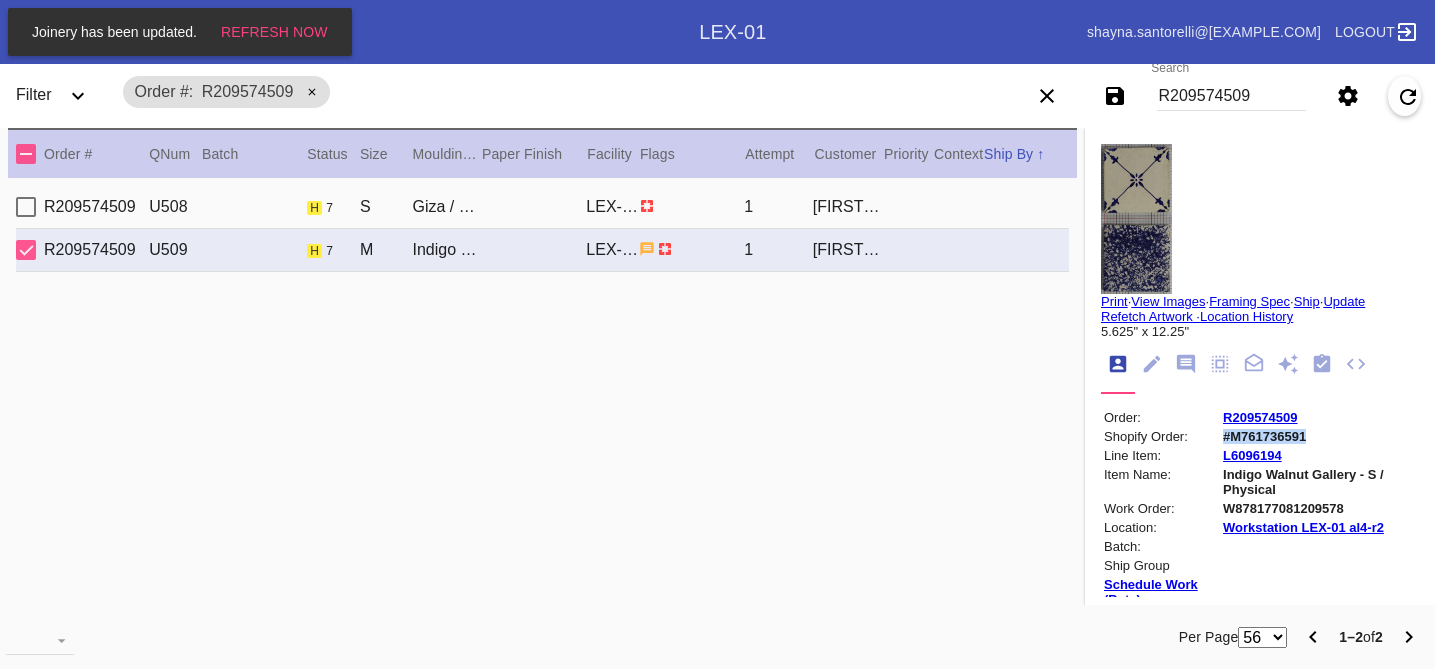 drag, startPoint x: 1315, startPoint y: 440, endPoint x: 1225, endPoint y: 440, distance: 90 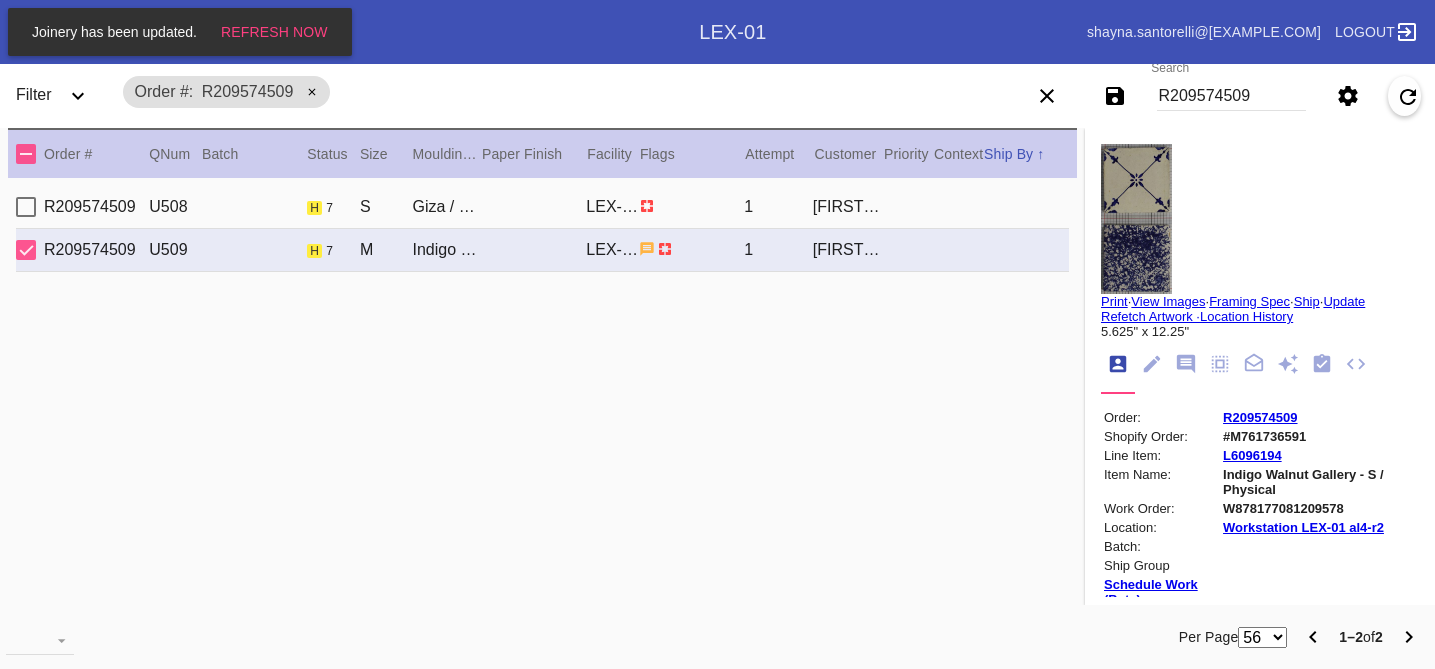 click on "Order: R209574509 Shopify Order: #M761736591 Line Item: L6096194 Item Name: Indigo Walnut Gallery - S / Physical Work Order: W878177081209578 Location: Workstation LEX-01 al4-r2 Batch: Ship Group Schedule Work (Beta) Facility: LEX-01  change RFID:
Assign RFID
Batch Batch New Batch LEX01-250715-001 () LEX01-250327-001 () LEX01-250319-006 () LEX01-250306-004 () LEX01-250220-010 () LEX01-250219-008 () LEX01-250211-016 () LEX01-250211-012 () LEX01-250121-012 () LEX01-241224-002 () LEX01-241119-022 () LEX01-241119-014 () LEX01-241021-002 () LEX01-241017-003 () LEX01-241014-006 () LEX01-241003-002 () LEX01-210426-026 () LEX01-210412-039 () LEX01-210313-028 () LEX01-210228-001 () LEX01-210124-003 () LEX01-201218-082 () 200616-38 () 191125-107 () Add to Batch" at bounding box center [1260, 591] 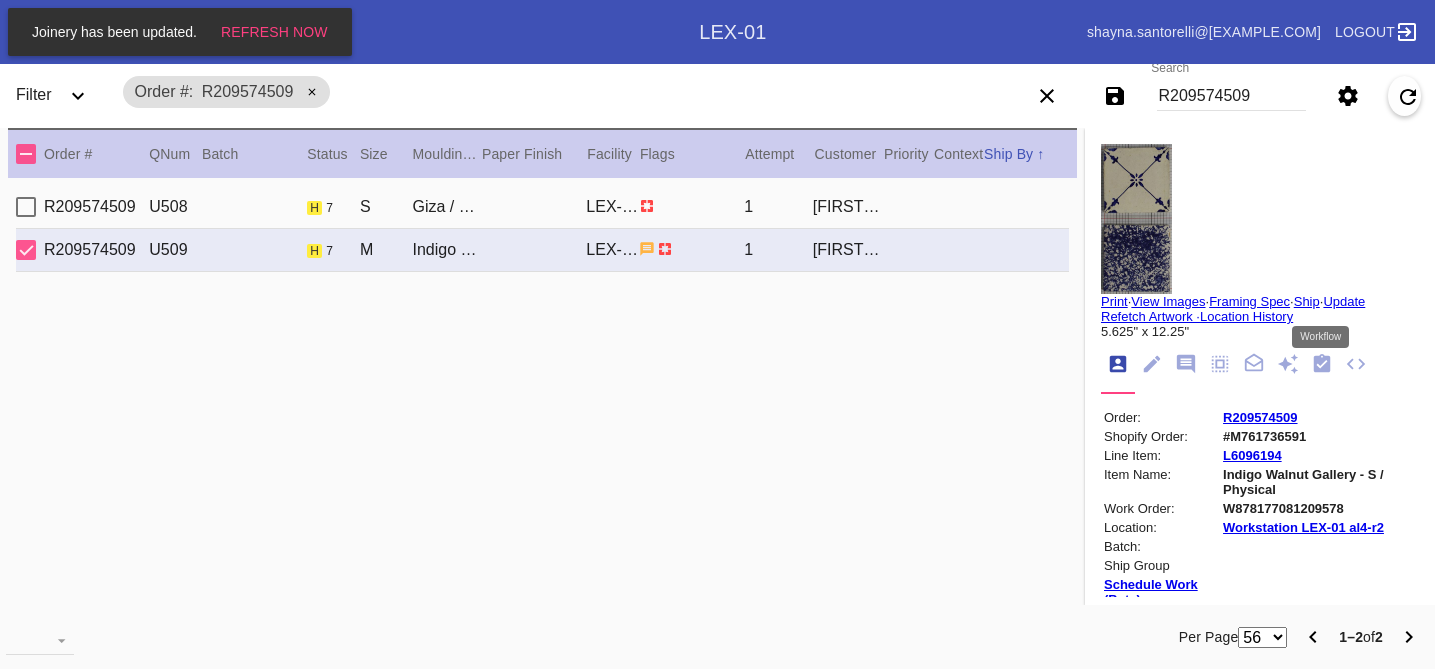 click 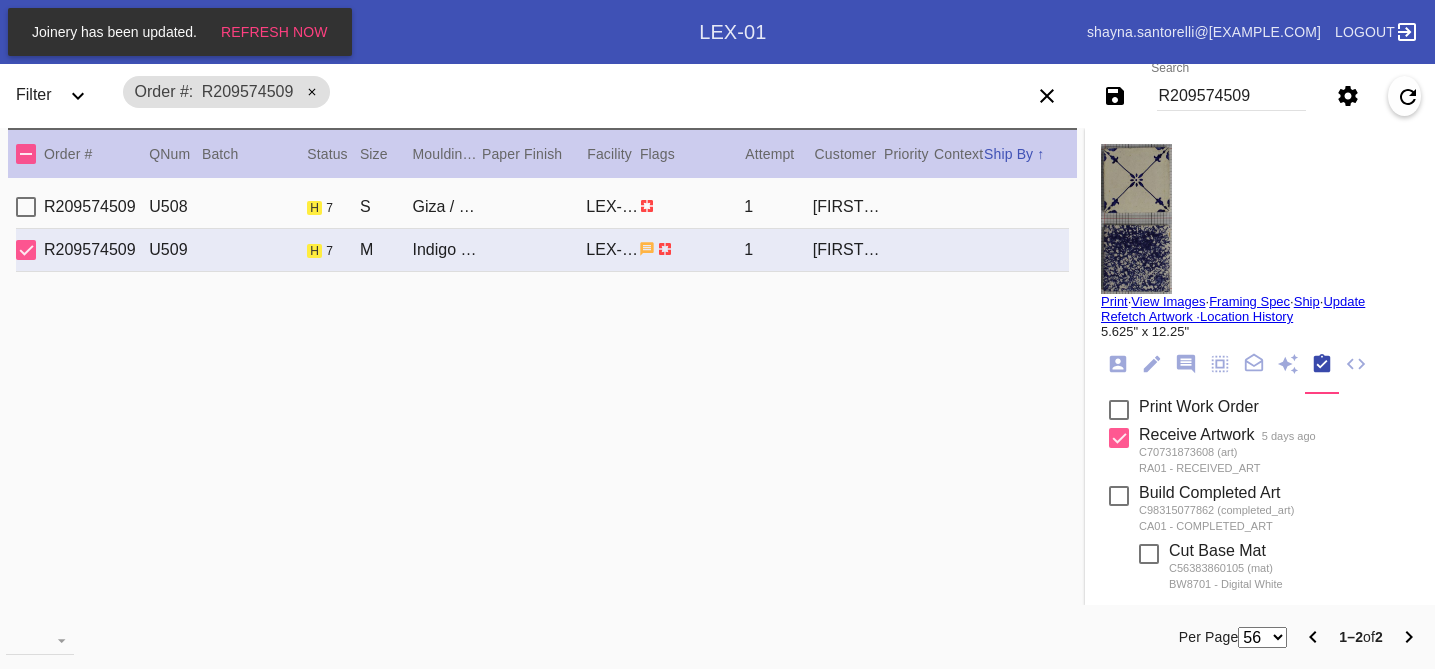 scroll, scrollTop: 967, scrollLeft: 0, axis: vertical 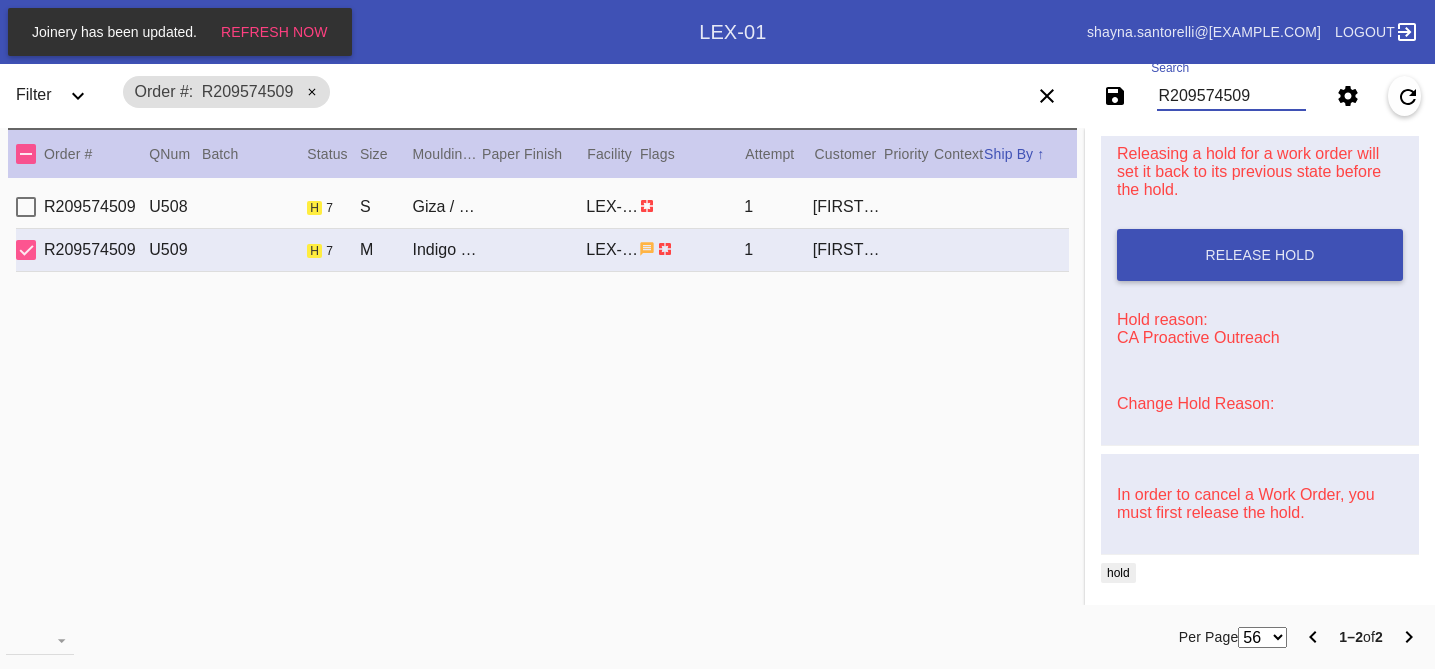 drag, startPoint x: 1268, startPoint y: 95, endPoint x: 1082, endPoint y: 43, distance: 193.13208 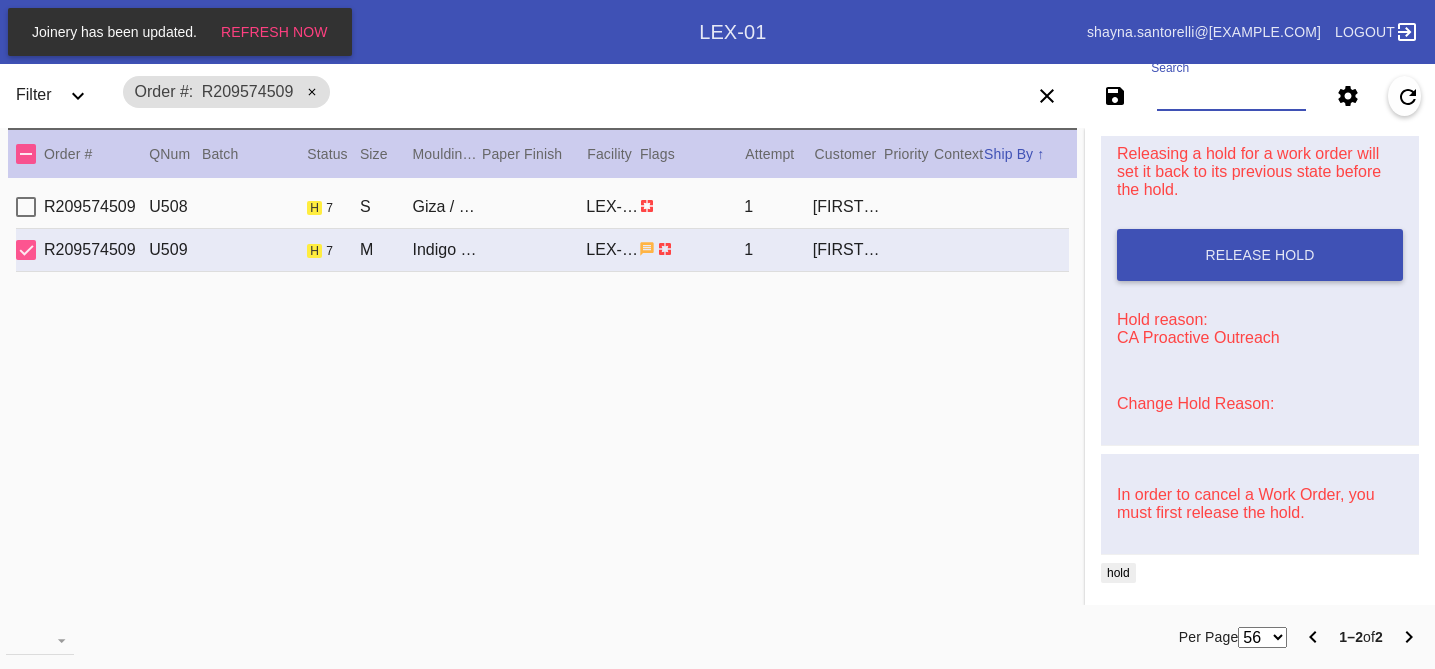 paste on "R616367790" 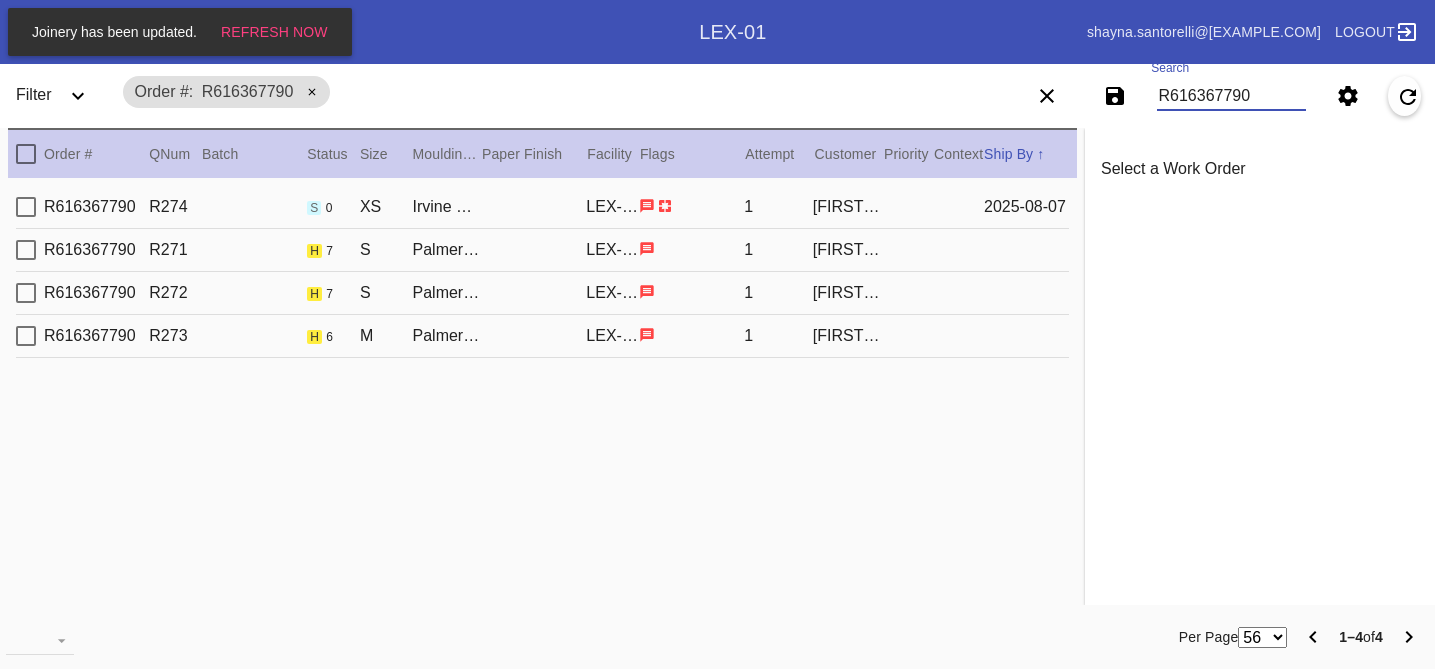 scroll, scrollTop: 0, scrollLeft: 0, axis: both 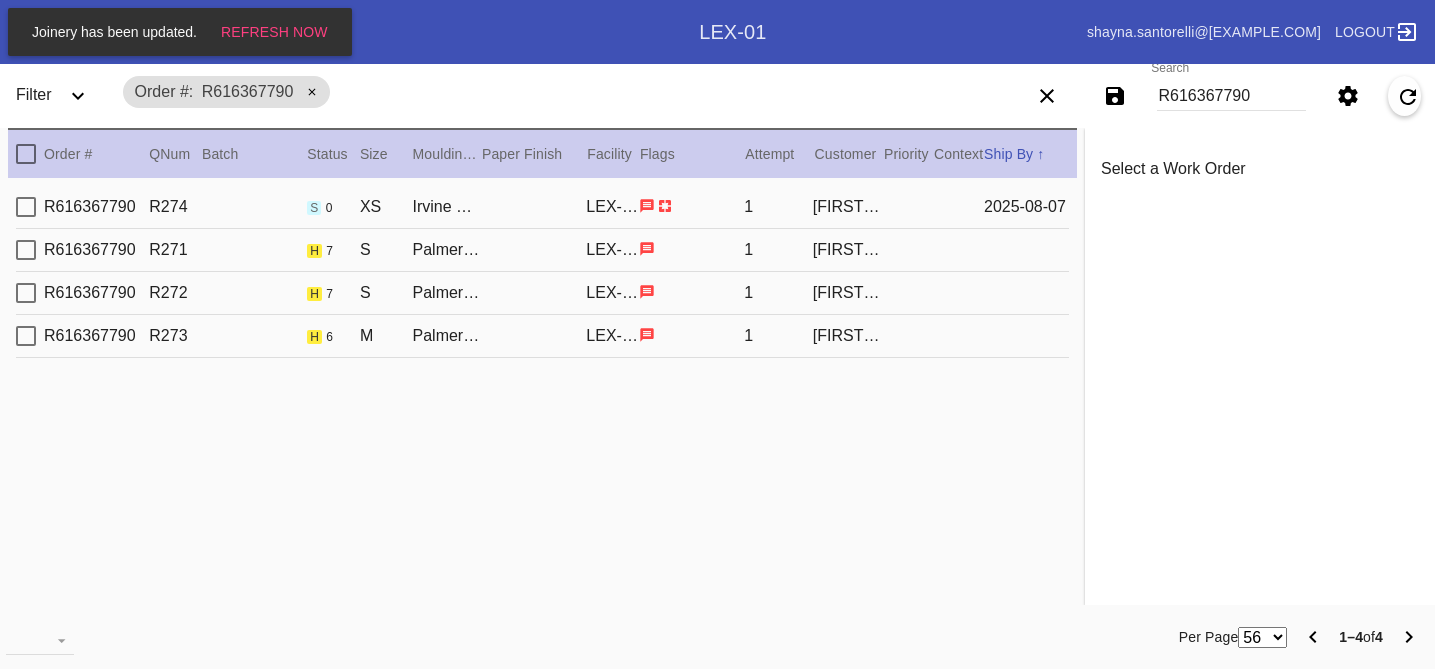 click on "[ORDER_ID] R271 h   7 S Palmer / Cream - Linen LEX-01 1 [FIRST] [LAST]" at bounding box center (542, 250) 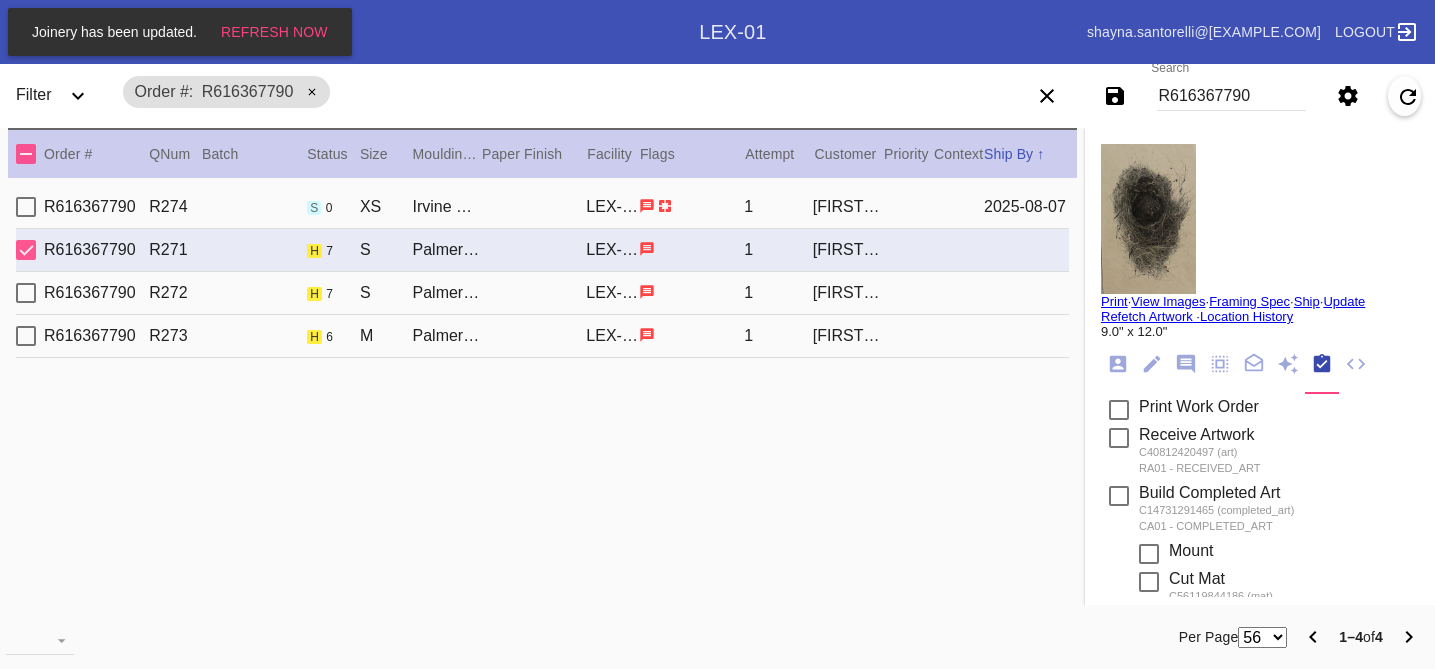 scroll, scrollTop: 790, scrollLeft: 0, axis: vertical 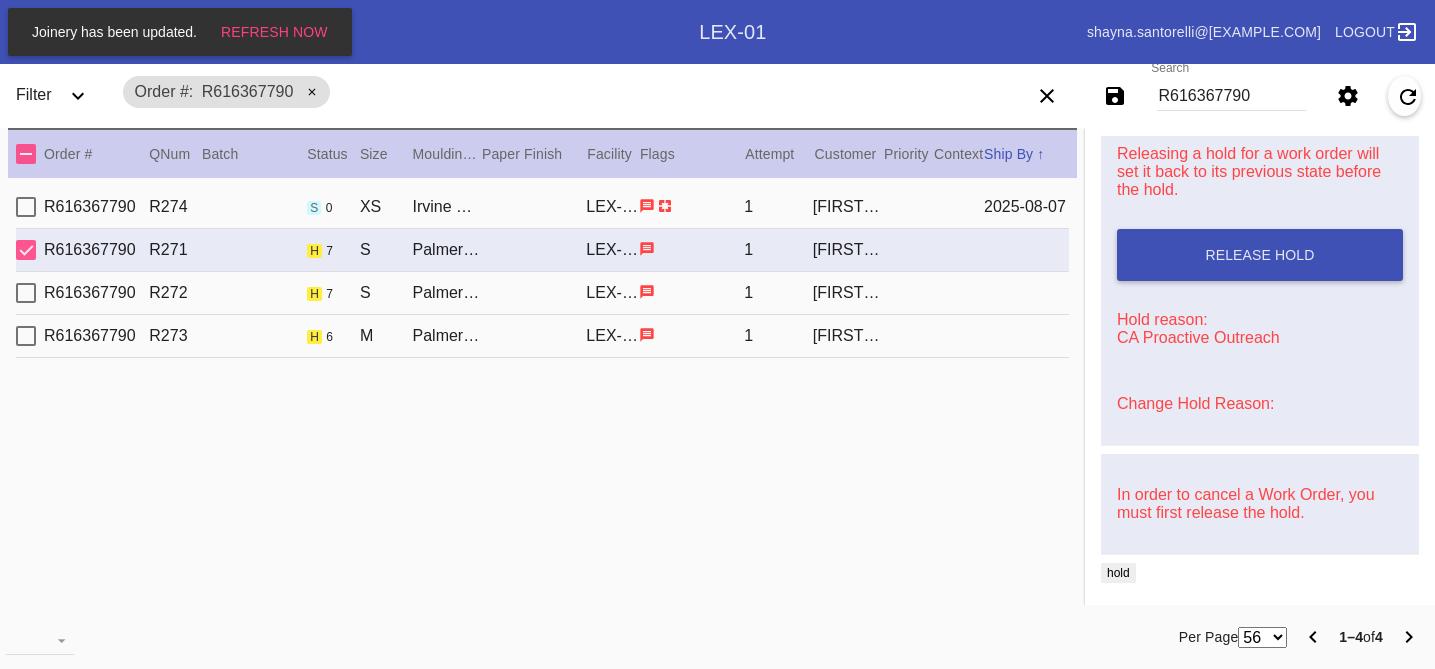 click on "Change Hold Reason:" at bounding box center [1195, 403] 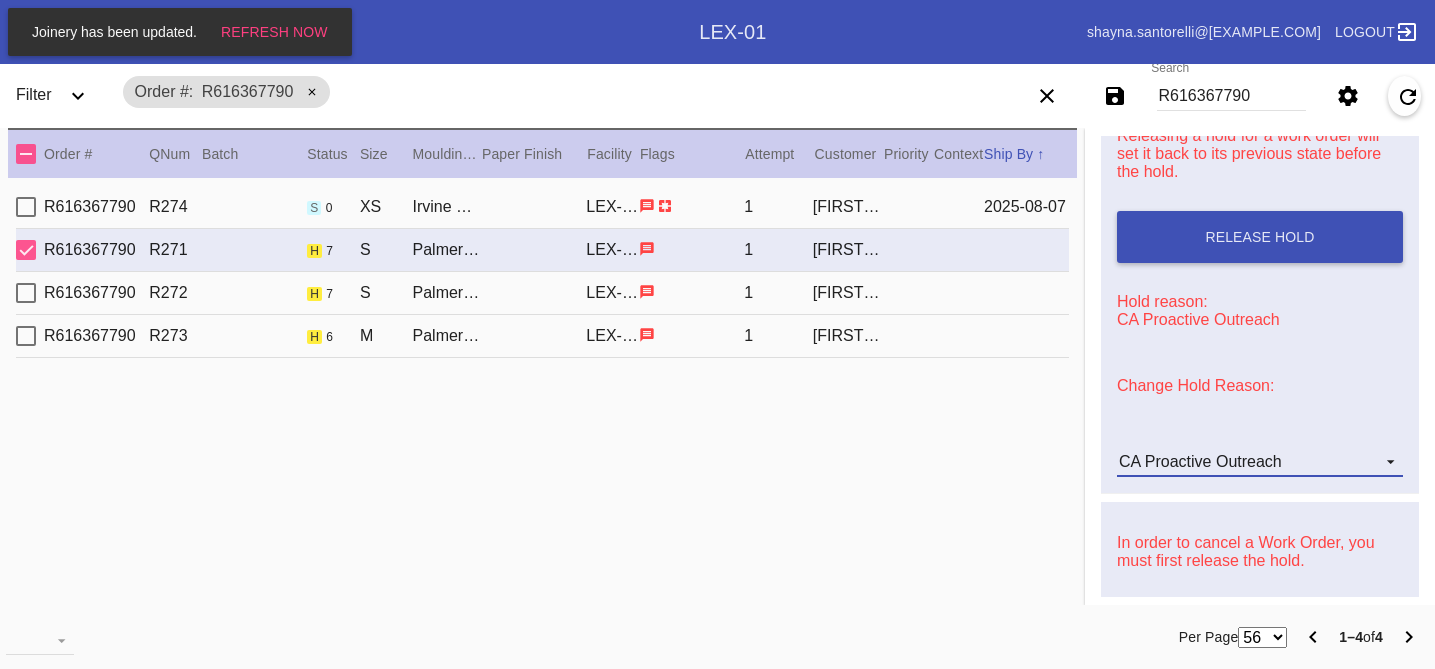 click on "CA Proactive Outreach" at bounding box center [1260, 462] 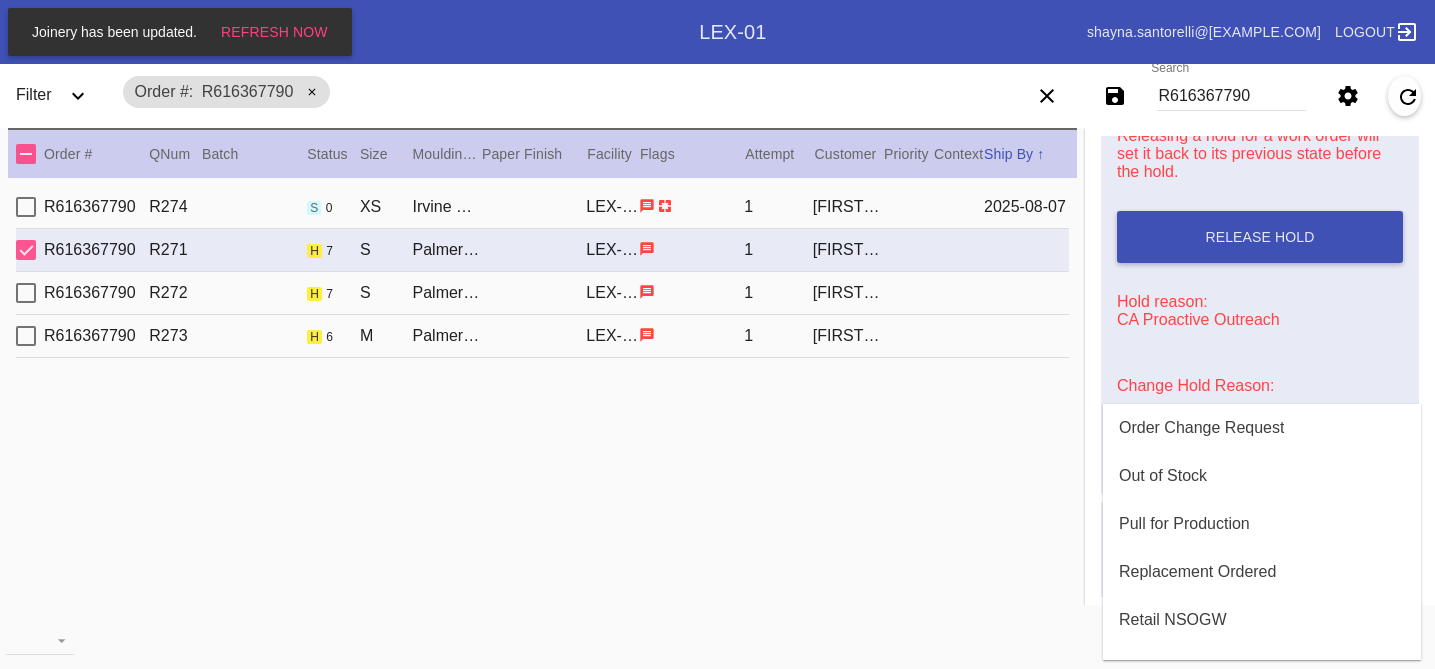 scroll, scrollTop: 608, scrollLeft: 0, axis: vertical 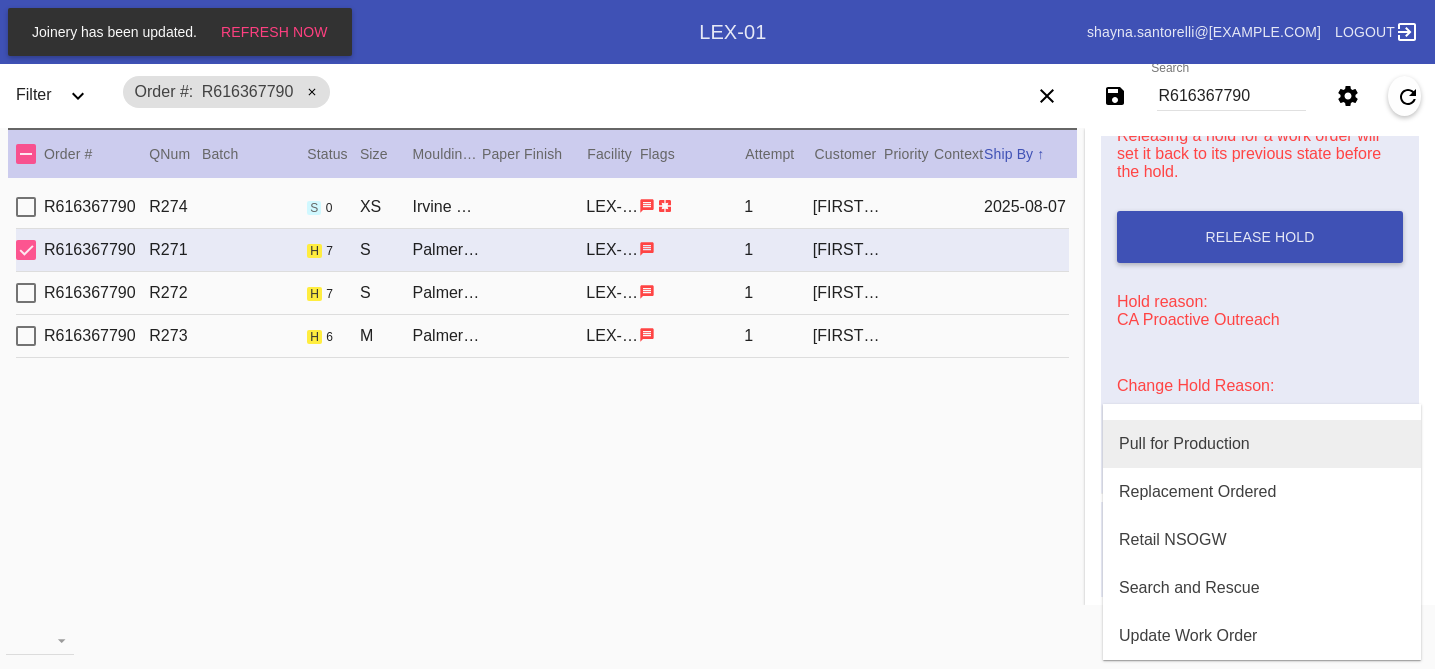 click on "Pull for Production" at bounding box center [1262, 444] 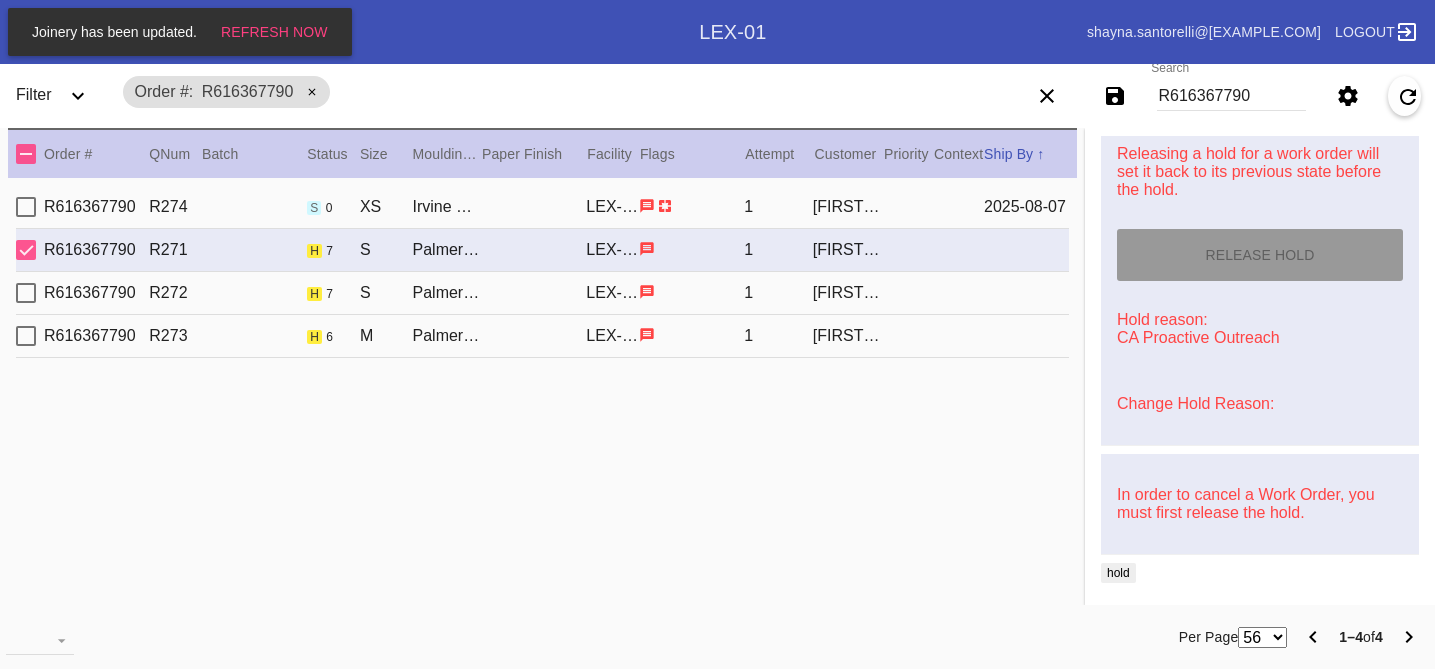 type on "8/14/2025" 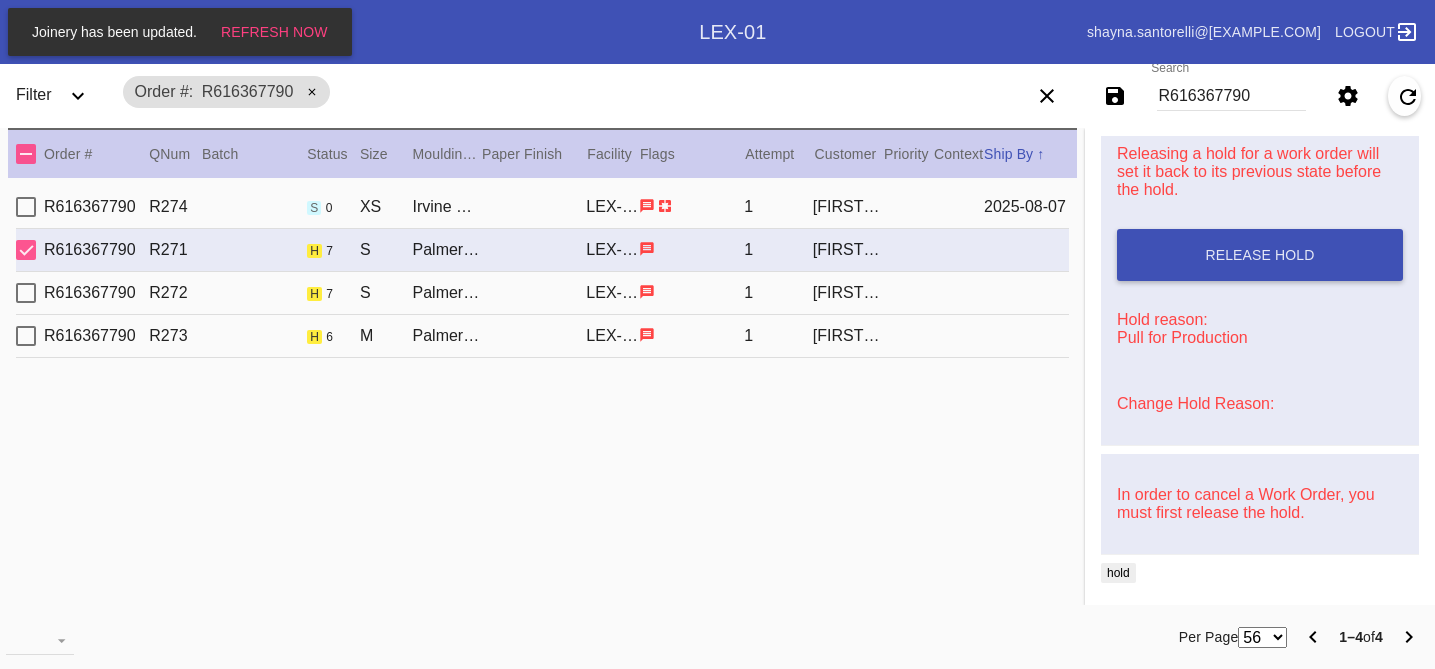 click on "[ORDER_ID] R272 h   7 S Palmer / Cream - Linen LEX-01 1 [FIRST] [LAST]" at bounding box center (542, 293) 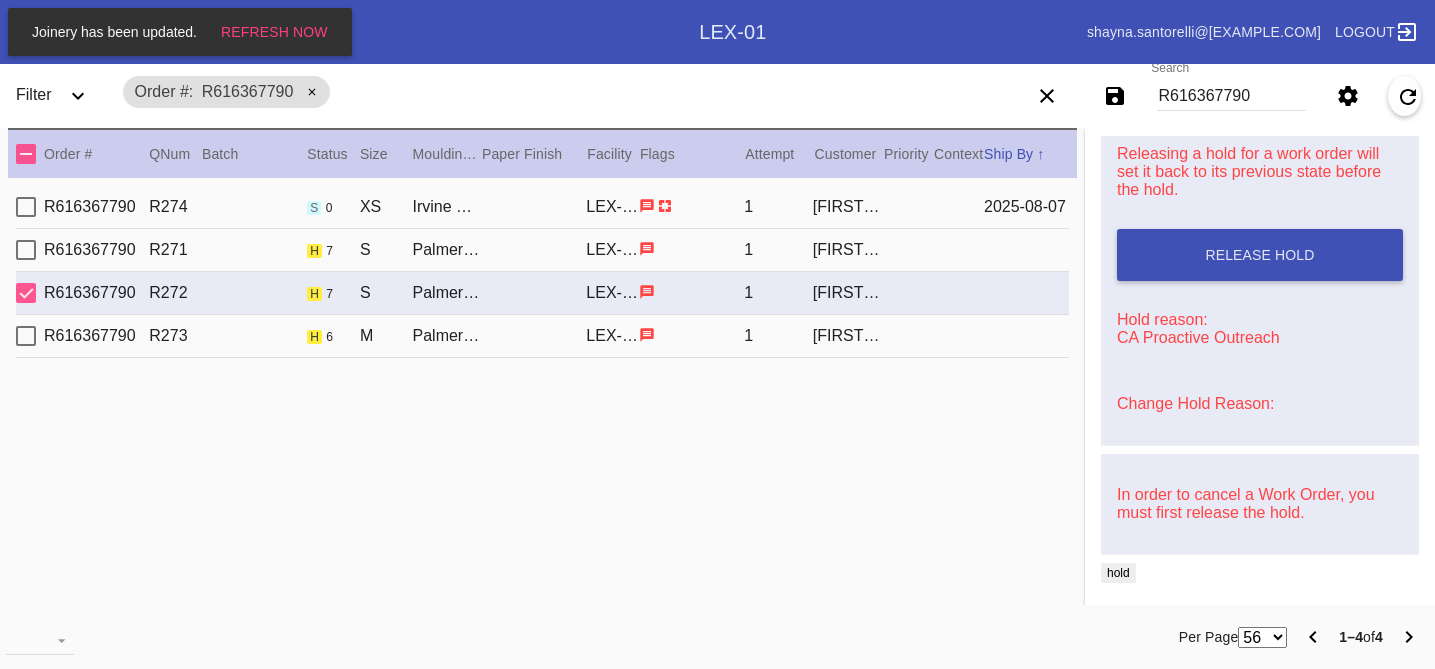 click on "Change Hold Reason:" at bounding box center [1195, 403] 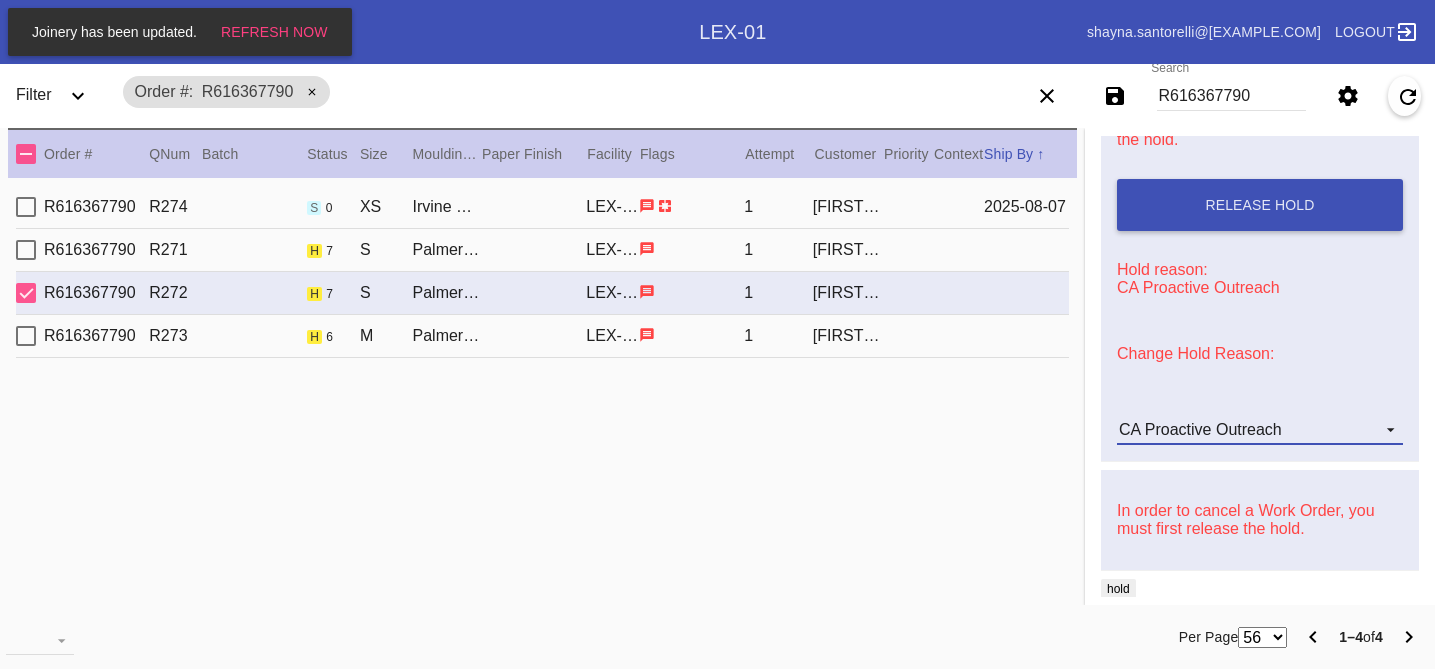 click on "CA Proactive Outreach" at bounding box center [1200, 429] 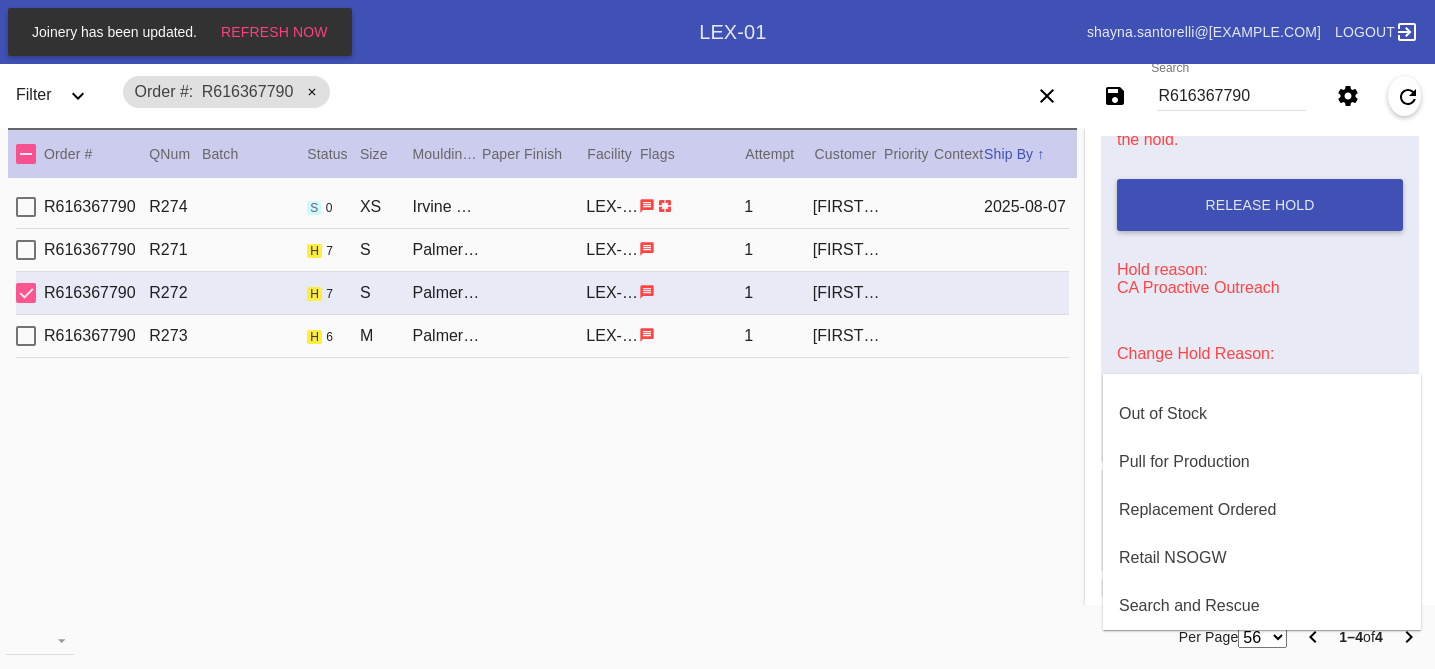 scroll, scrollTop: 608, scrollLeft: 0, axis: vertical 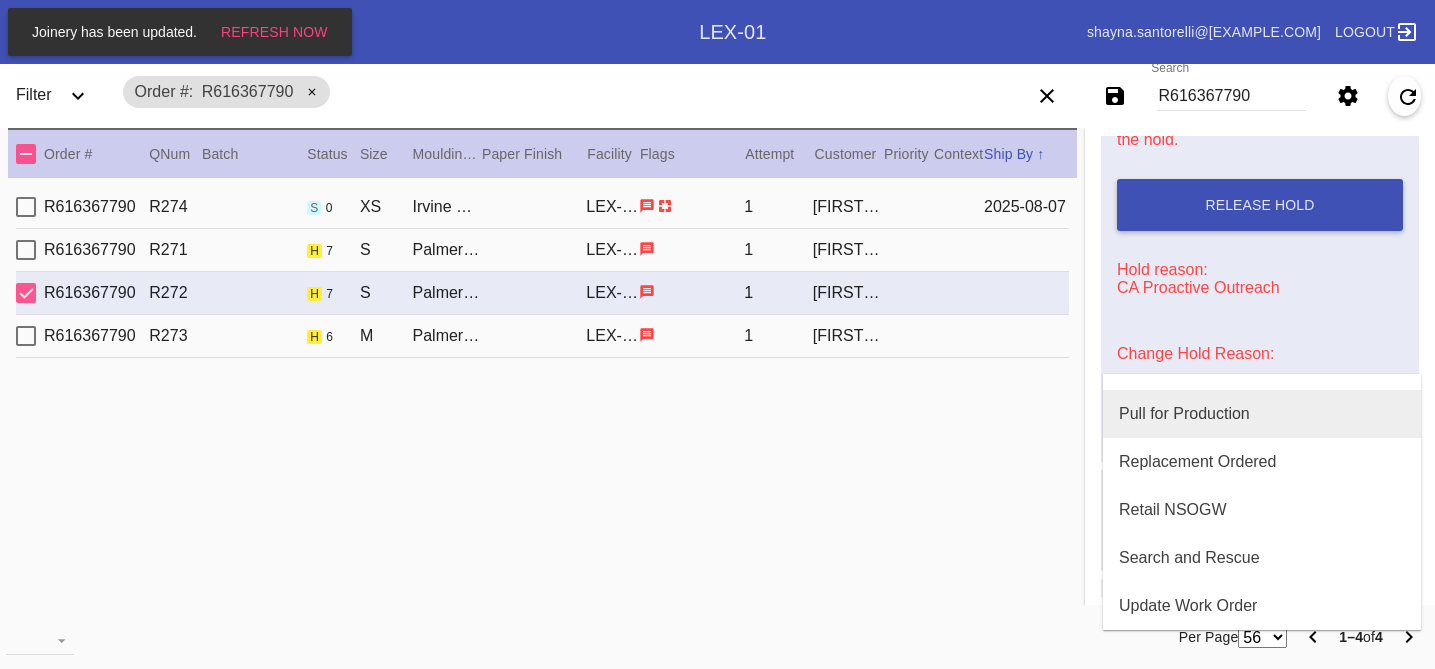 click on "Pull for Production" at bounding box center [1184, 414] 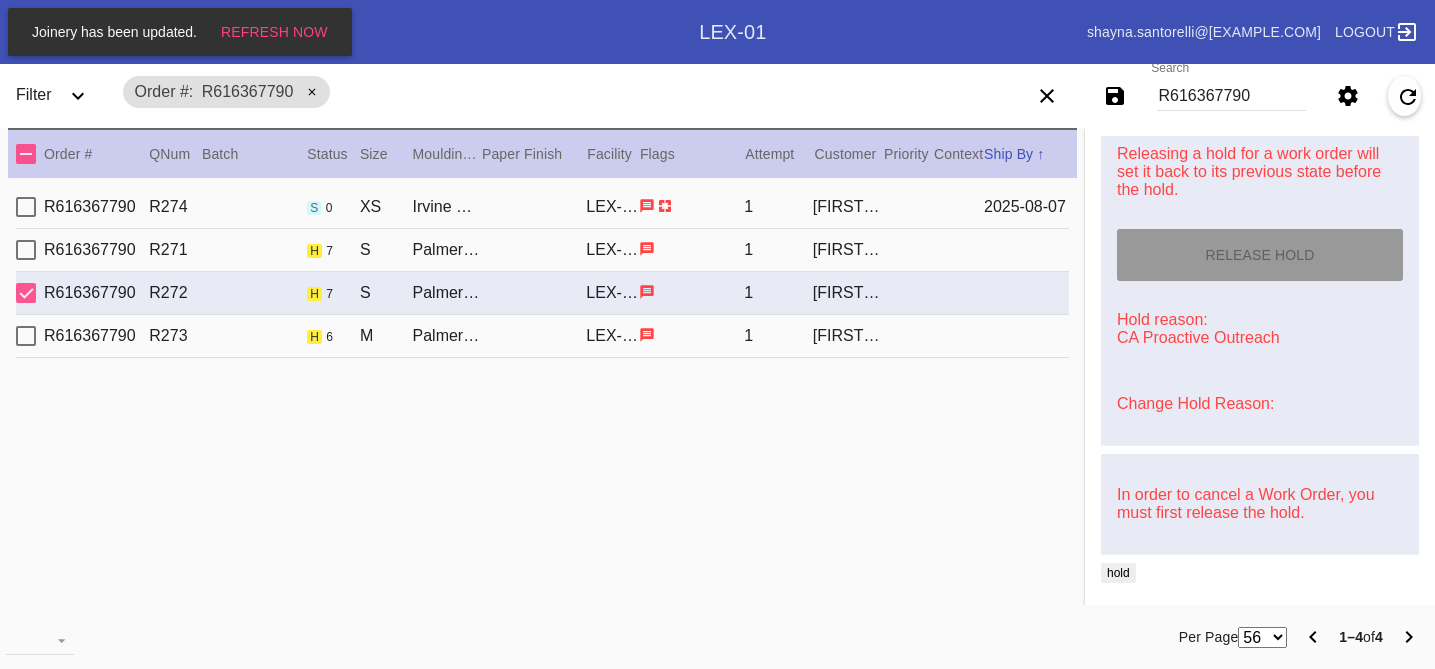 scroll, scrollTop: 790, scrollLeft: 0, axis: vertical 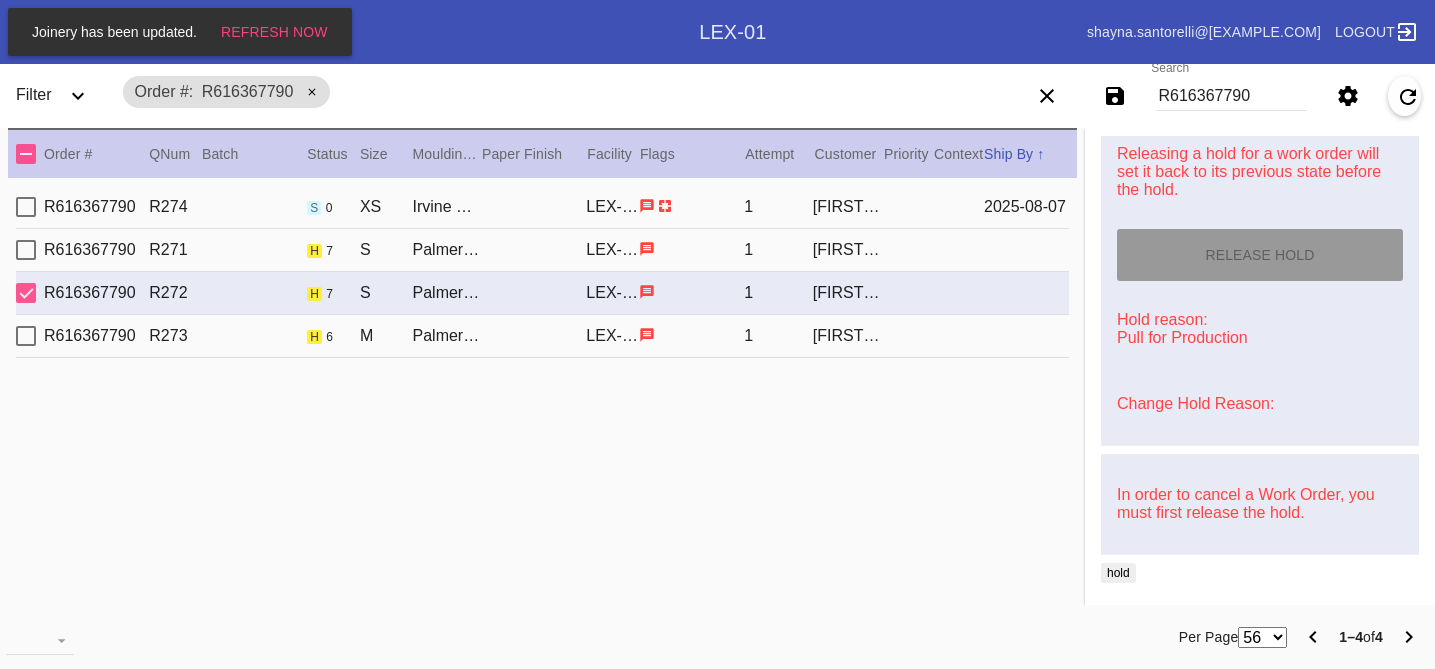 click on "R616367790 R273 h   6 M Palmer / Cream - No Mat LEX-01 1 [FIRST] [LAST]" at bounding box center [542, 336] 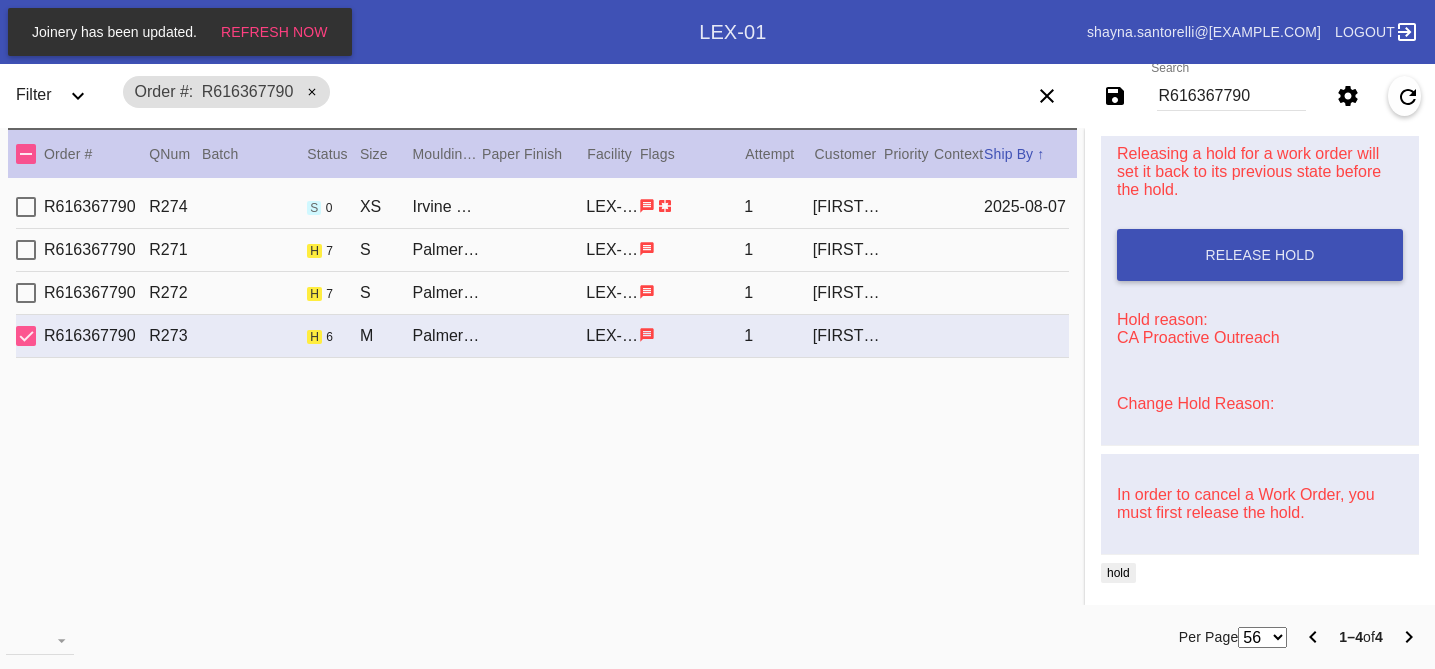 click on "Change Hold Reason:" at bounding box center [1195, 403] 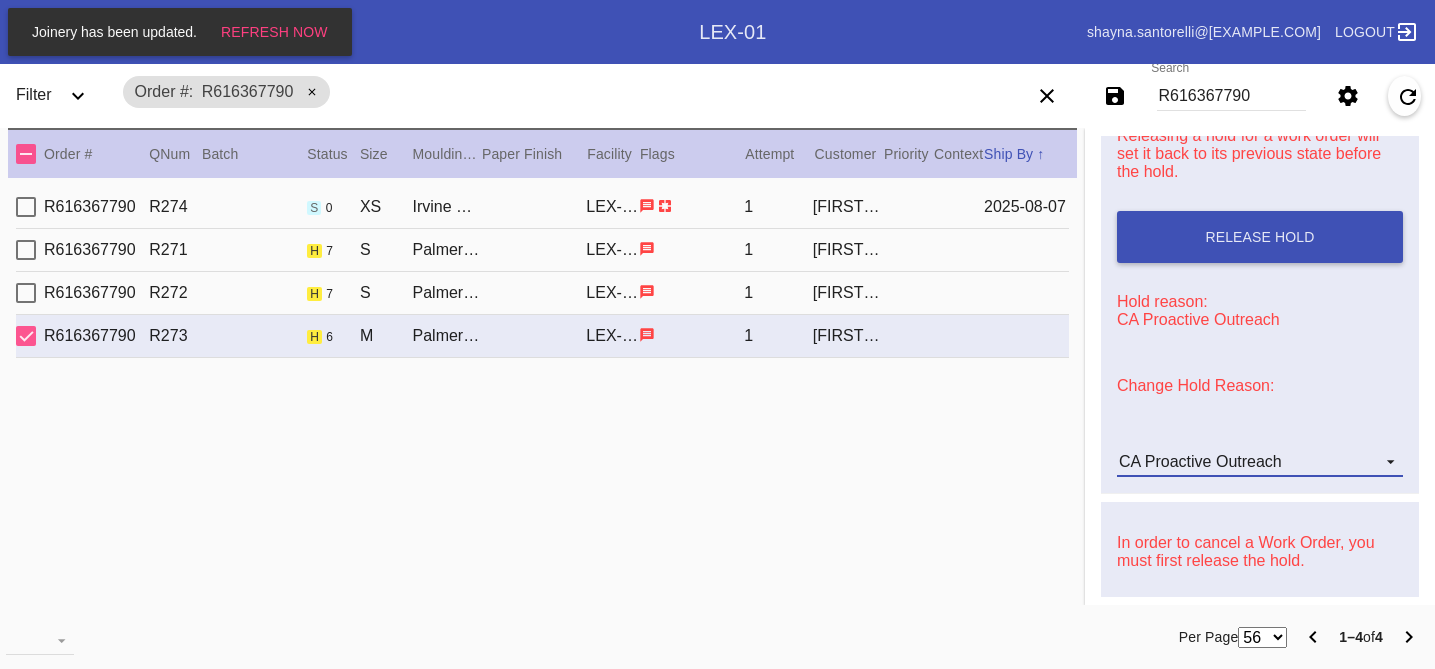click on "CA Proactive Outreach" at bounding box center (1200, 461) 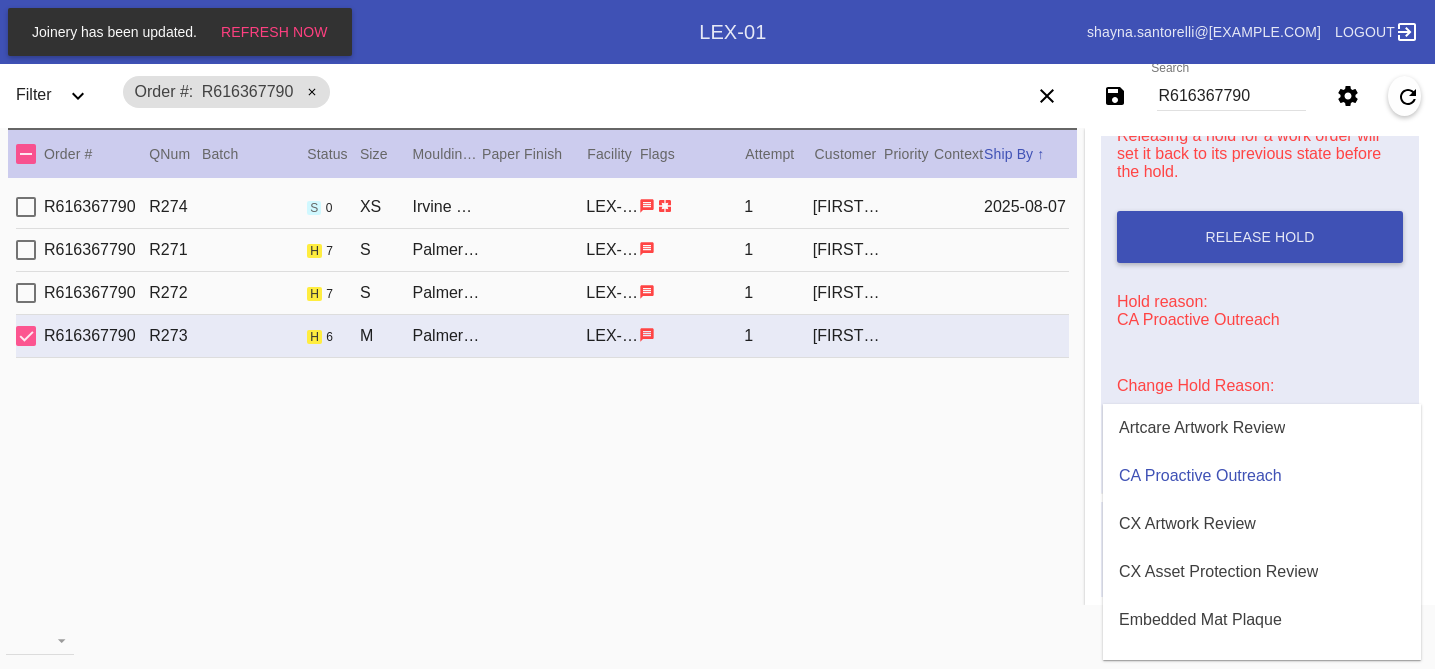 scroll, scrollTop: 608, scrollLeft: 0, axis: vertical 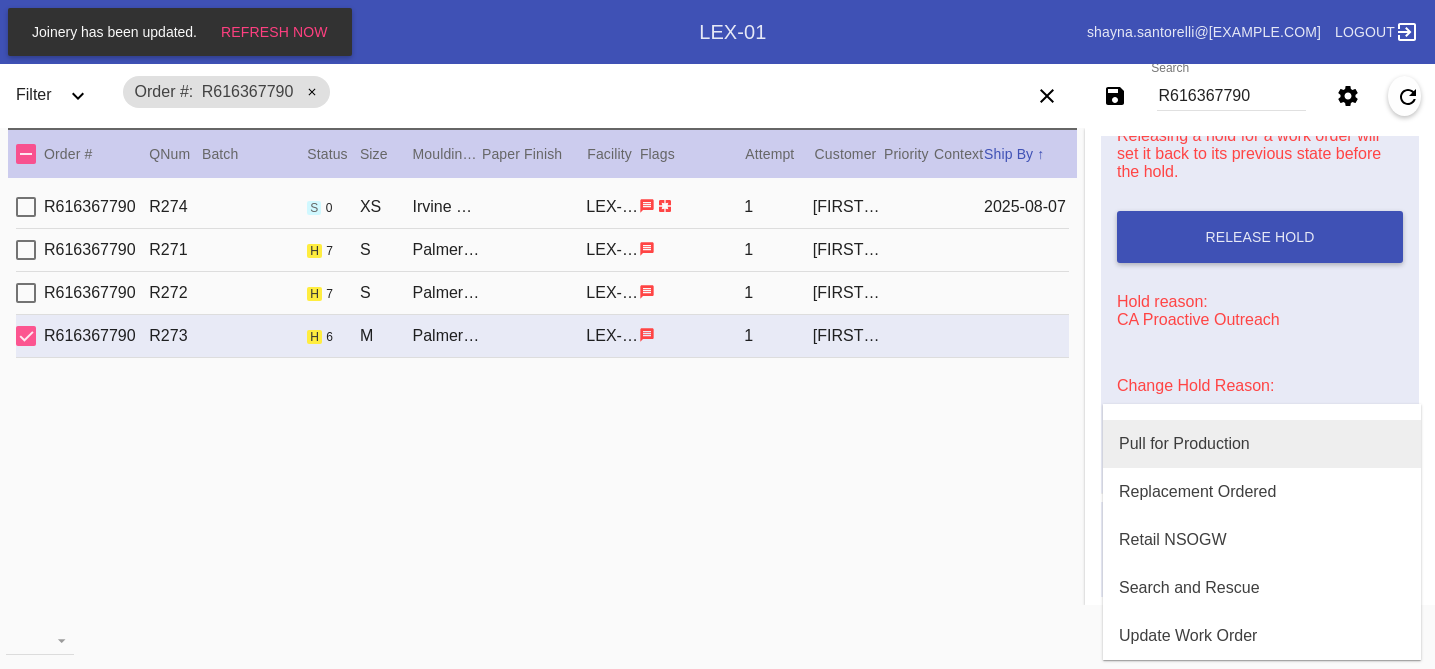 click on "Pull for Production" at bounding box center (1262, 444) 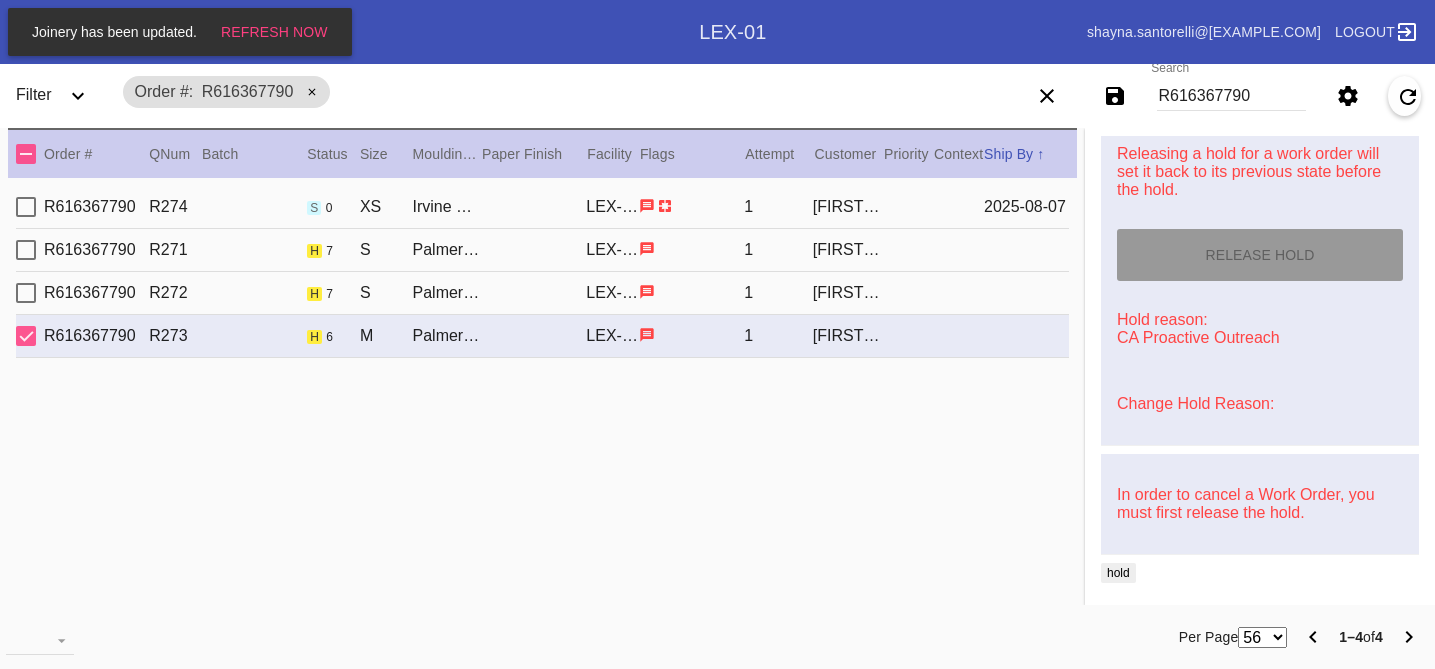 type on "8/3/2025" 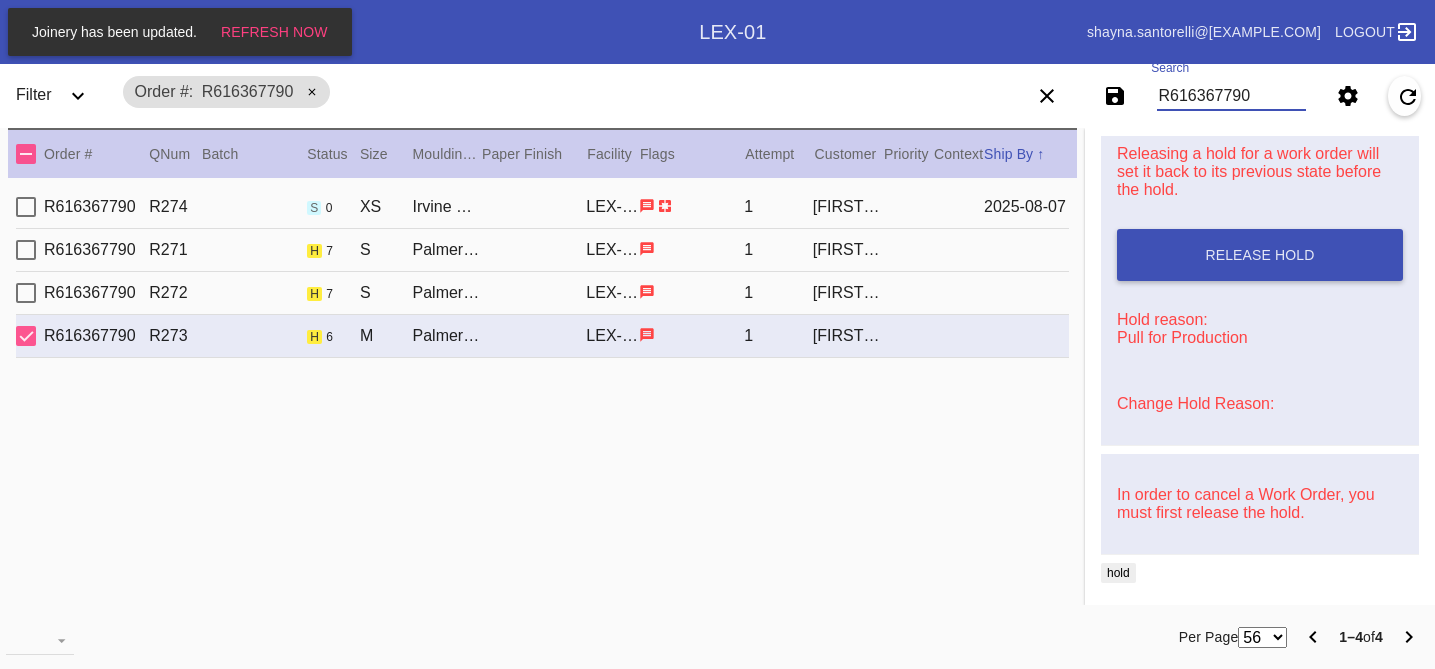 drag, startPoint x: 1262, startPoint y: 97, endPoint x: 1038, endPoint y: 87, distance: 224.2231 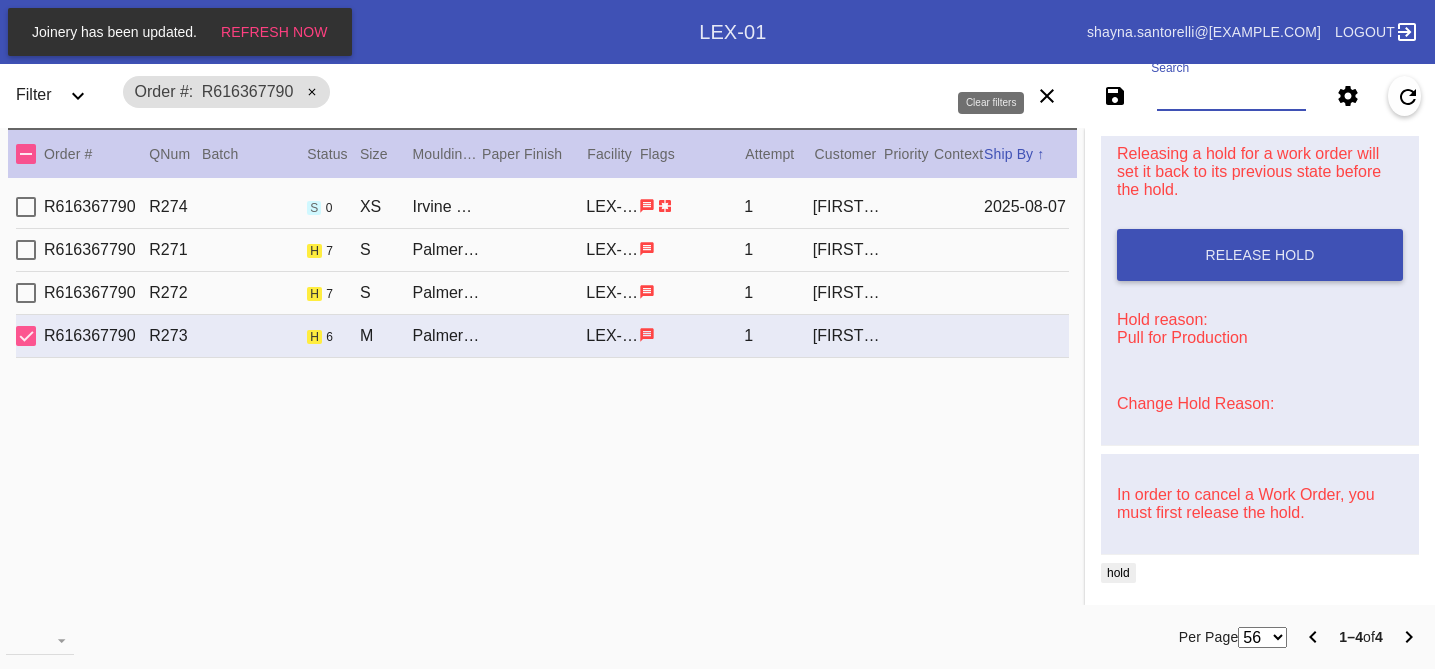 paste on "R077714922" 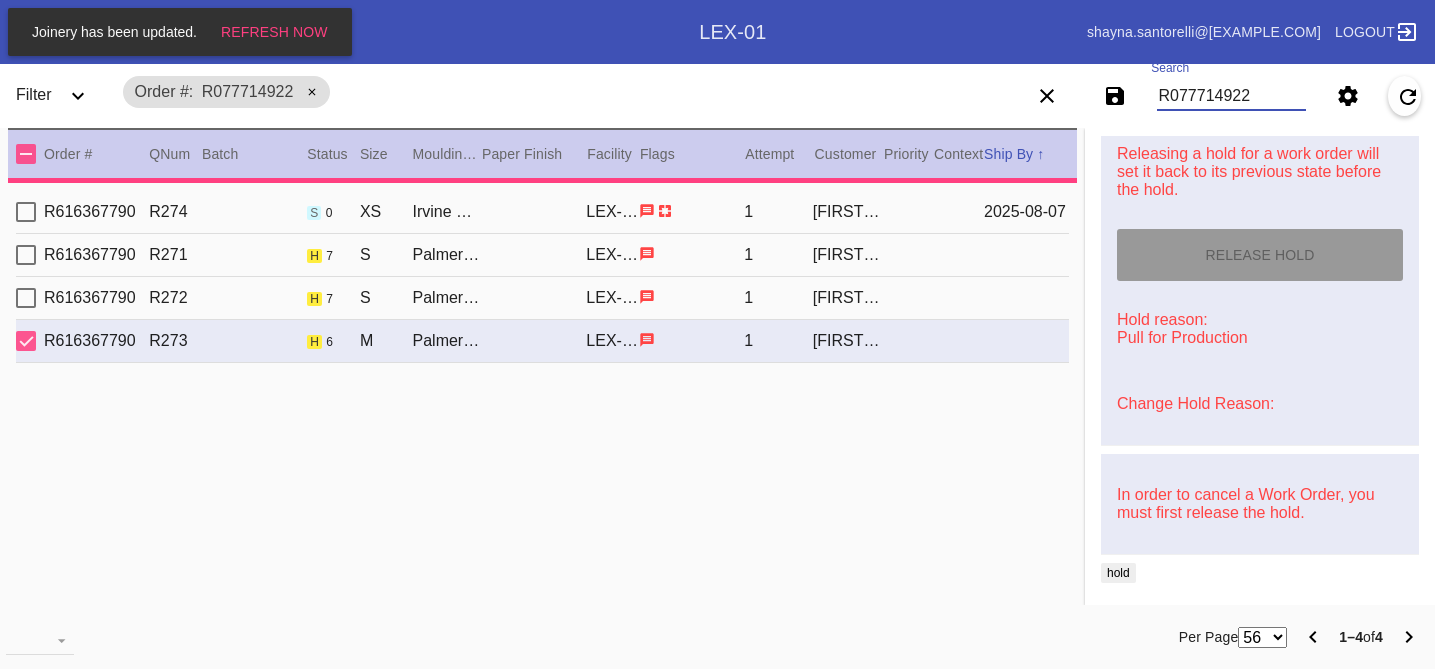 type on "2.0" 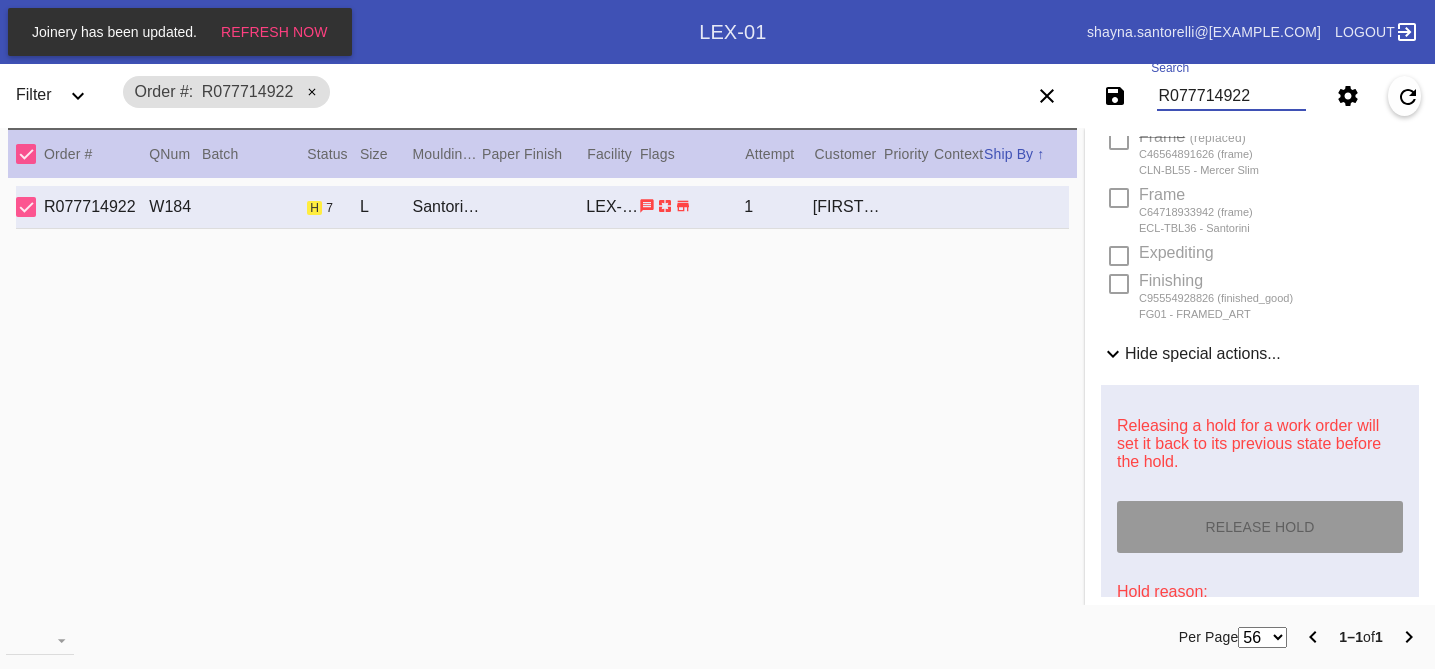 type on "R077714922" 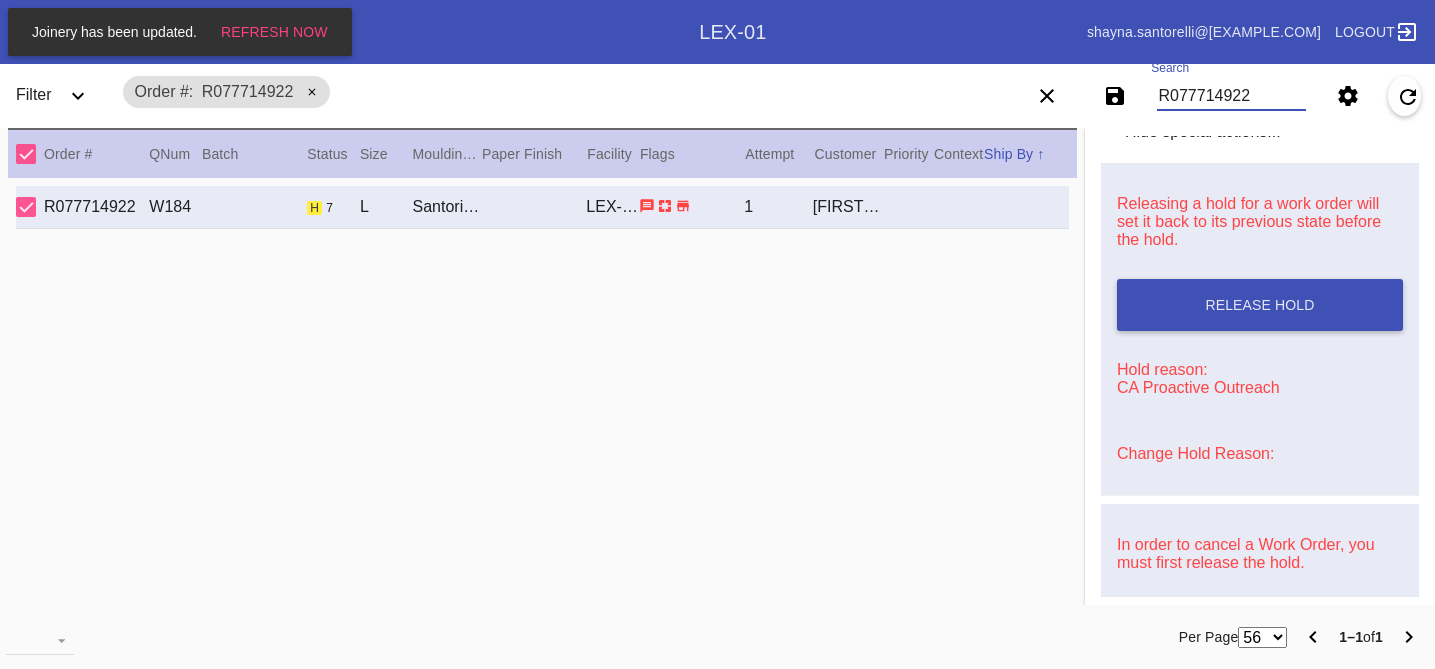 scroll, scrollTop: 1085, scrollLeft: 0, axis: vertical 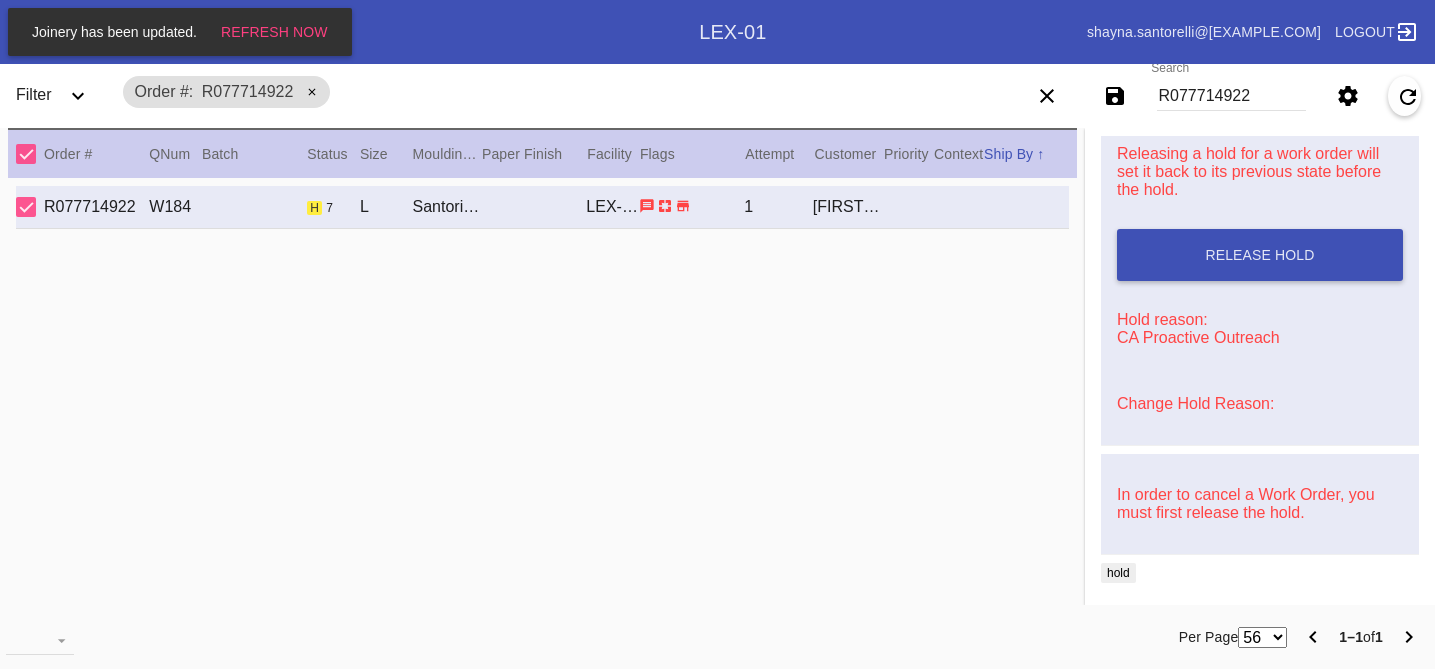 click on "Change Hold Reason:" at bounding box center (1195, 403) 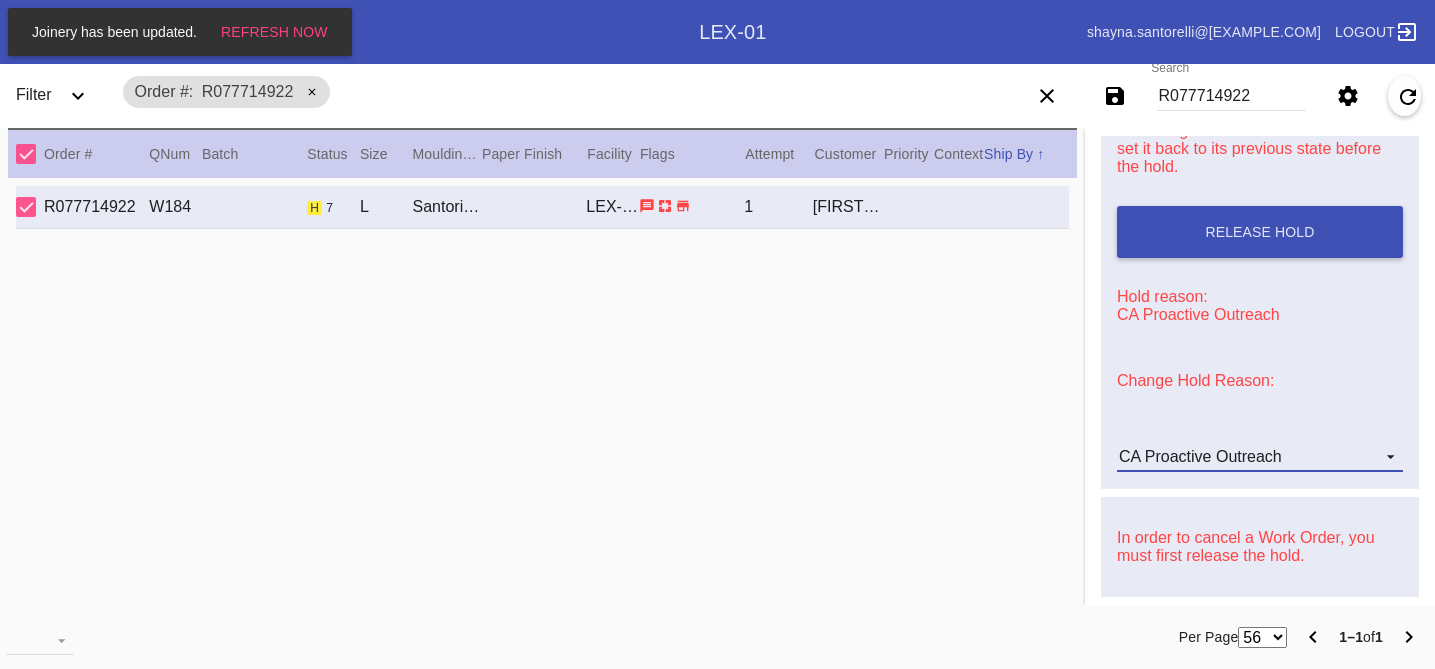 click on "CA Proactive Outreach" at bounding box center (1200, 456) 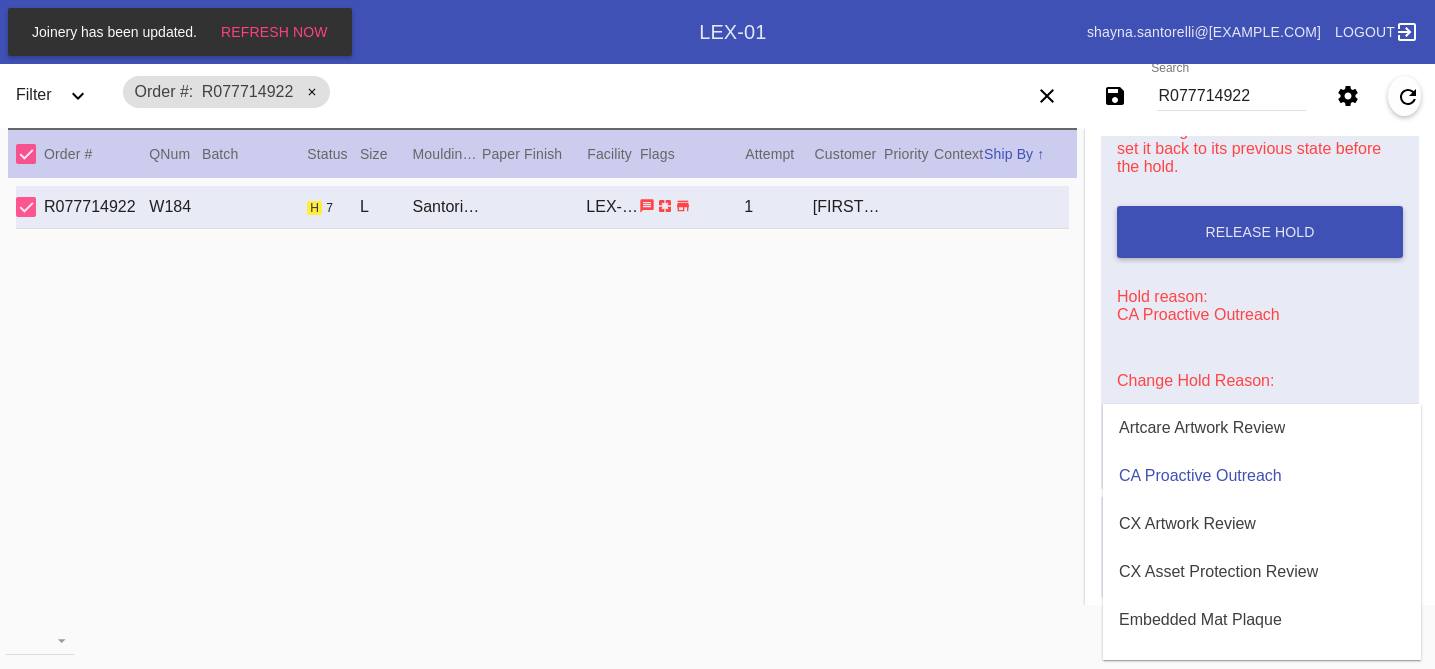 scroll, scrollTop: 608, scrollLeft: 0, axis: vertical 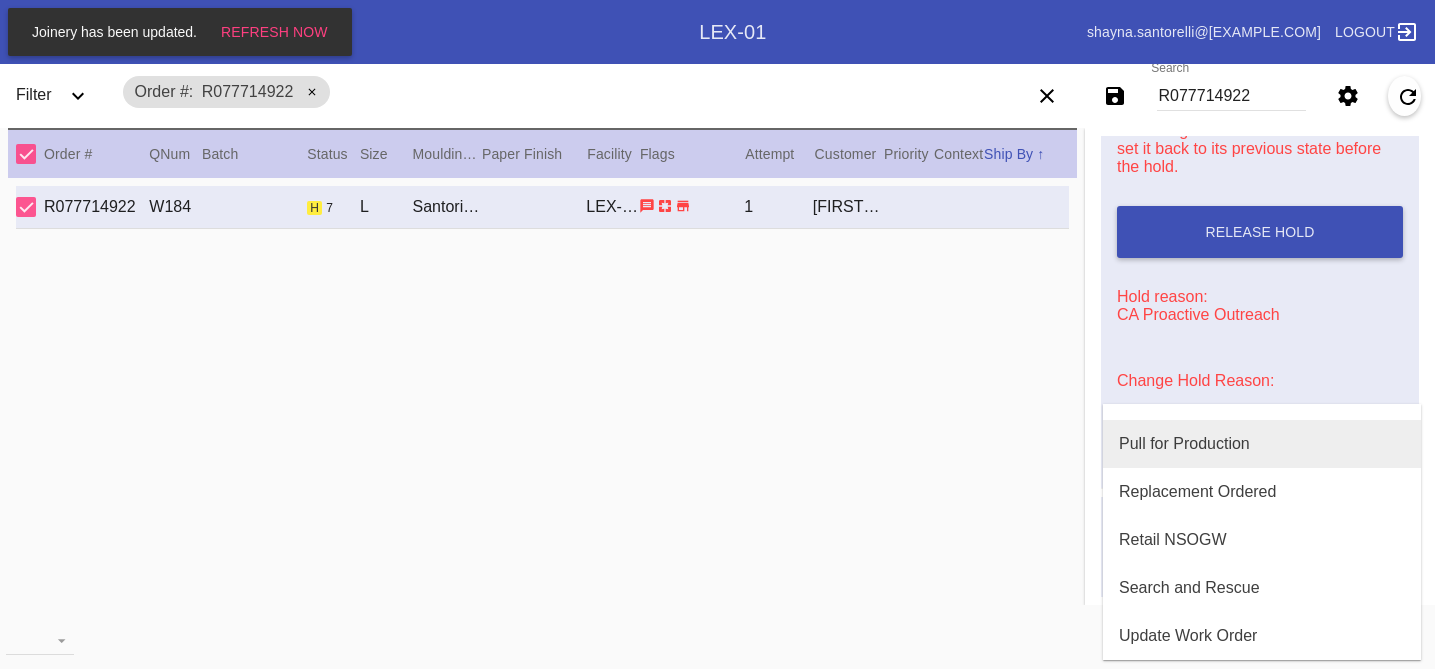 click on "Pull for Production" at bounding box center [1262, 444] 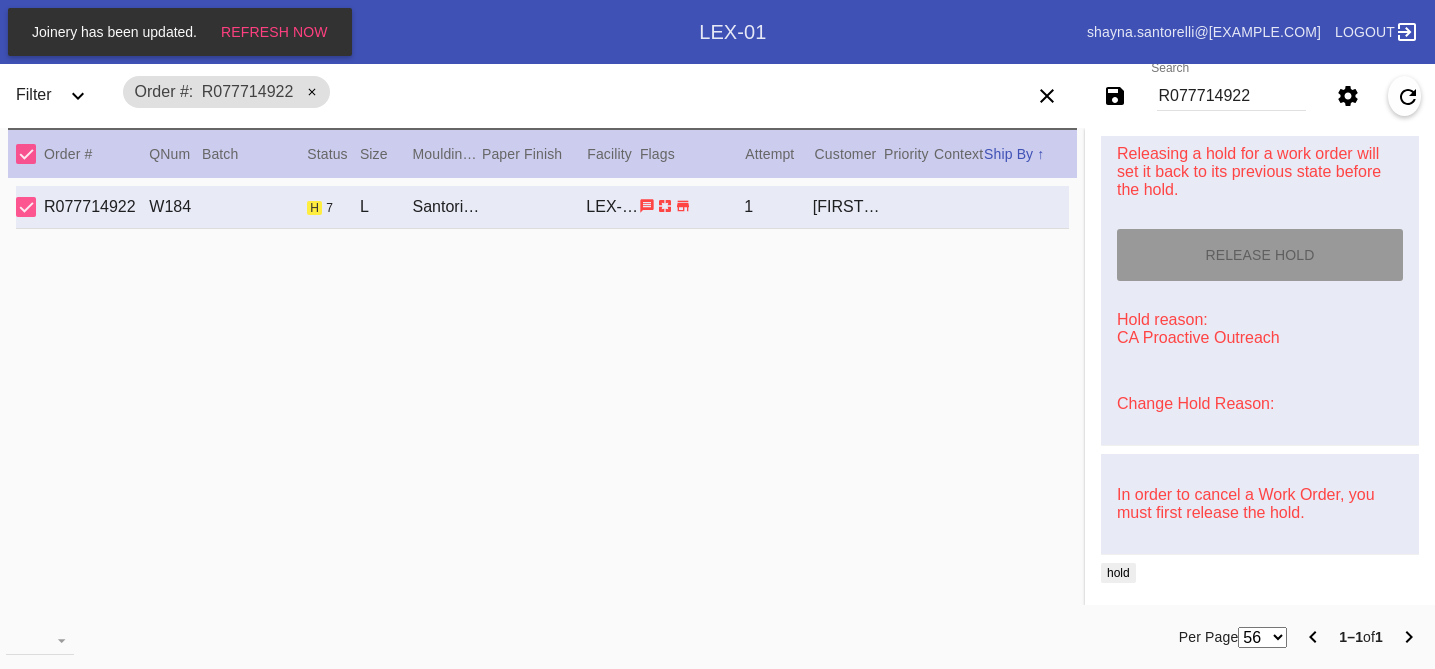 type on "8/3/2025" 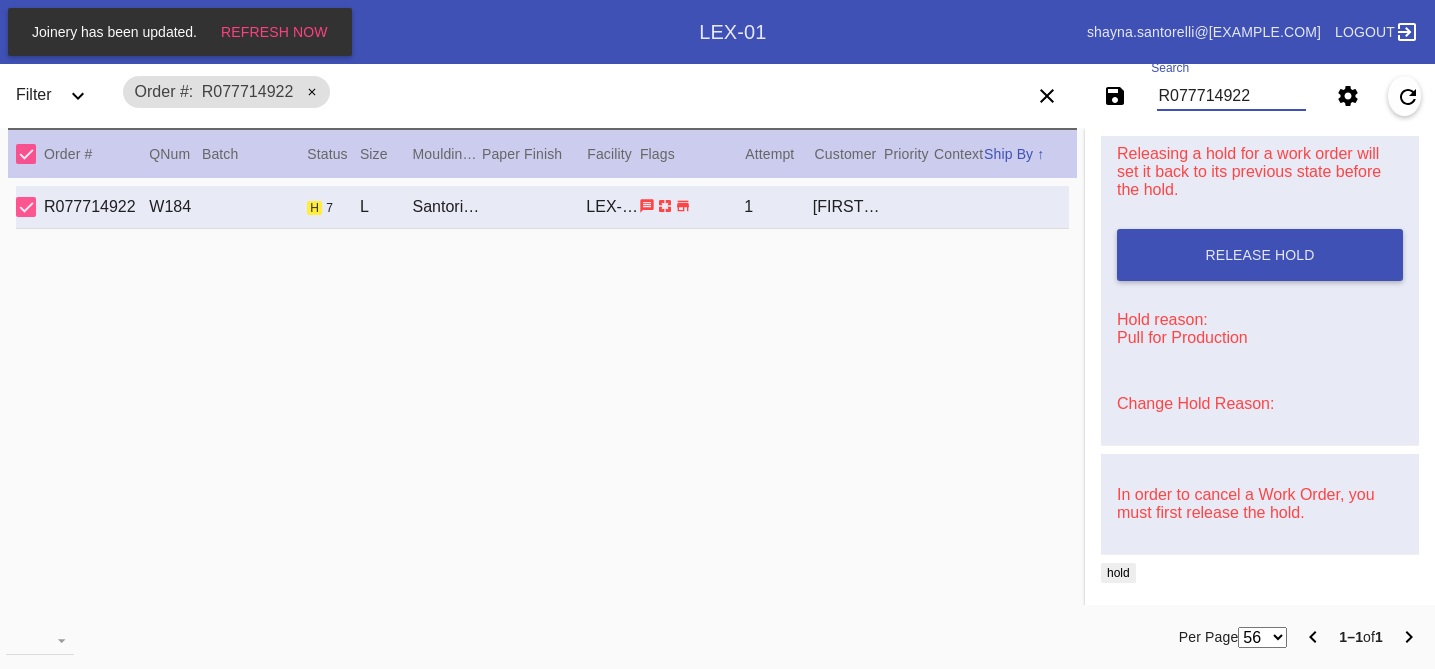 drag, startPoint x: 1263, startPoint y: 106, endPoint x: 1017, endPoint y: 55, distance: 251.23097 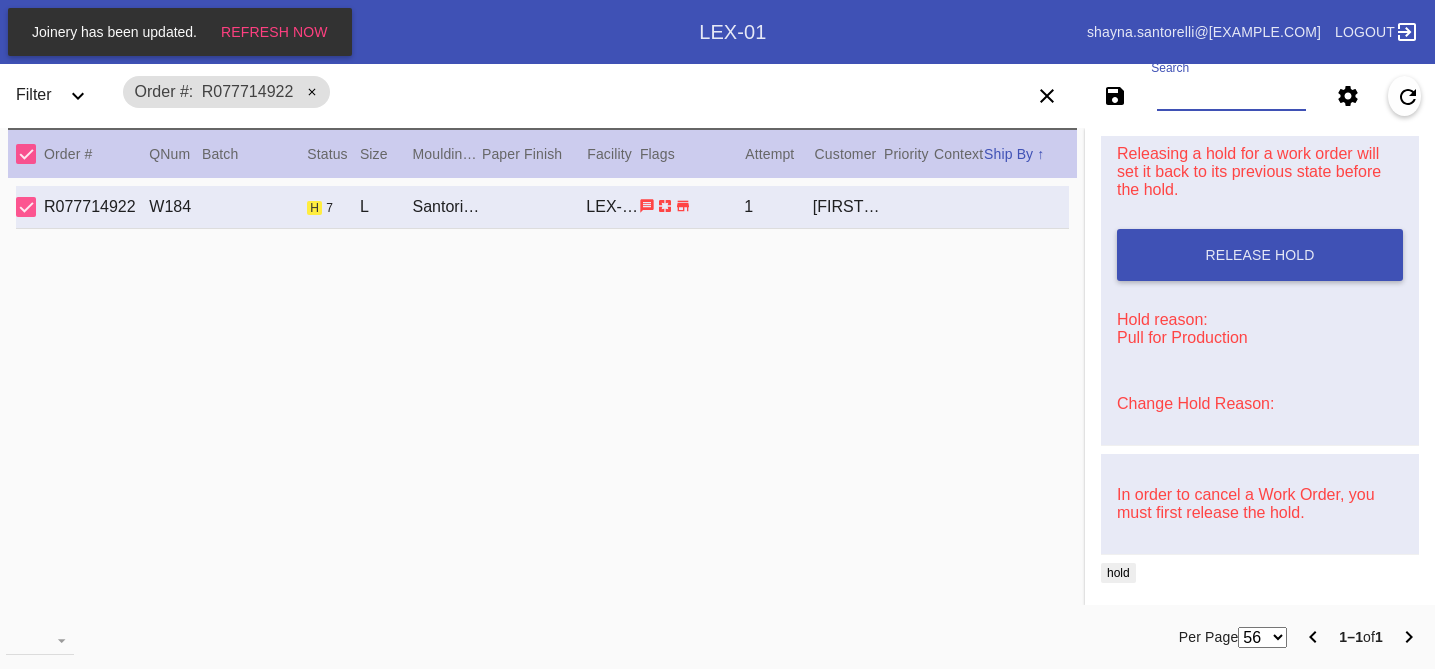 paste on "R057973856" 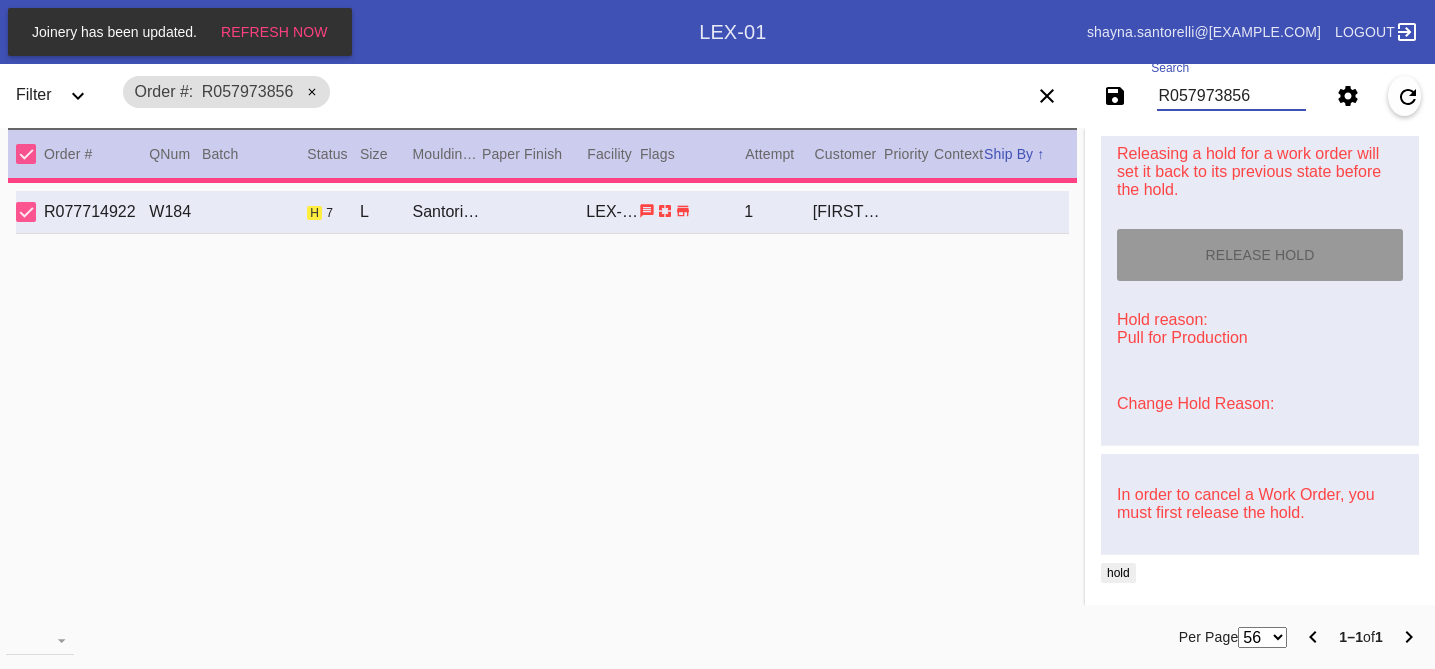 type 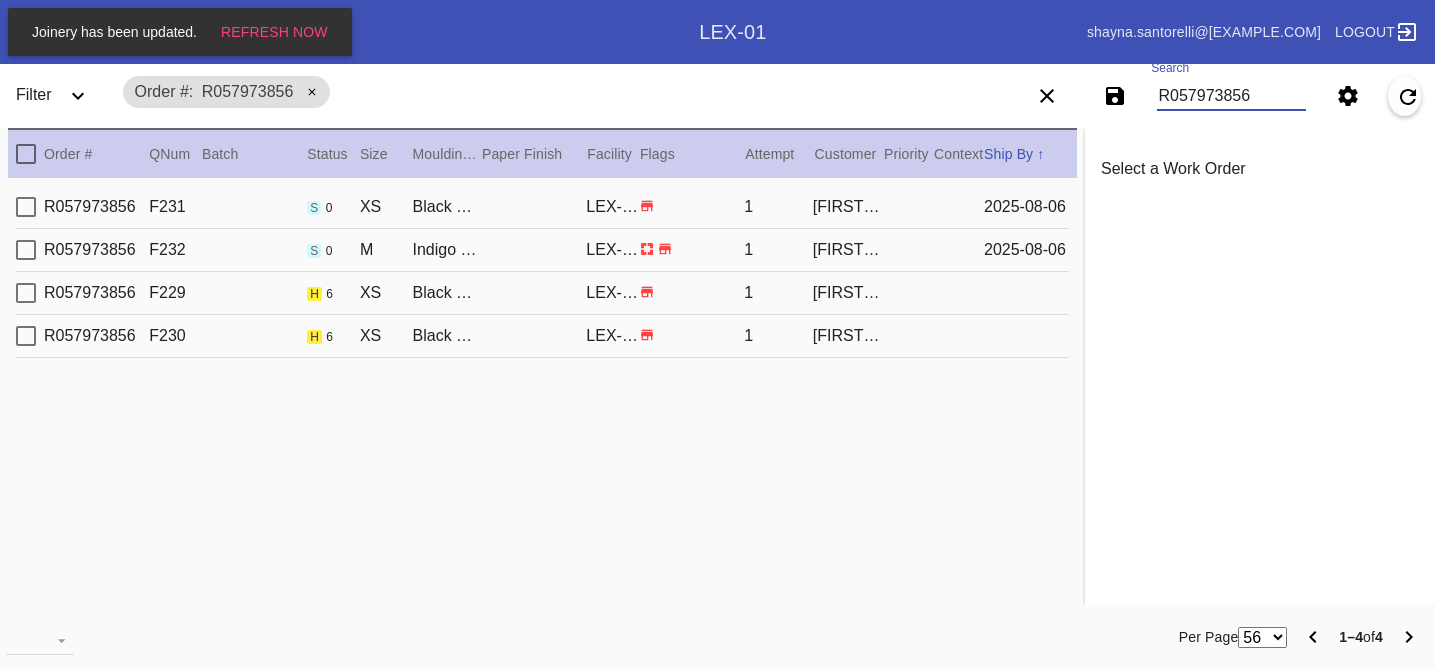 scroll, scrollTop: 0, scrollLeft: 0, axis: both 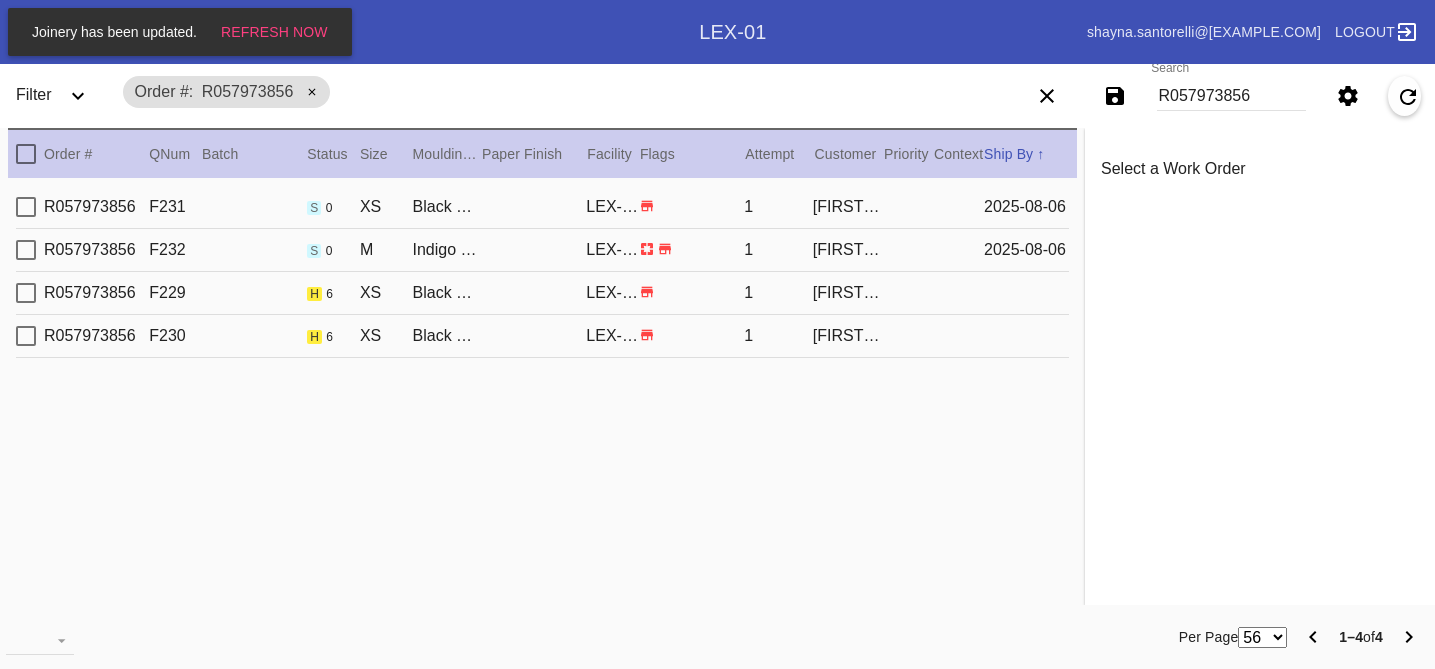 click on "[ORDER_ID] F229 h   6 XS Black Walnut Mini / No Mat LEX-01 1 [FIRST] [LAST]" at bounding box center (542, 293) 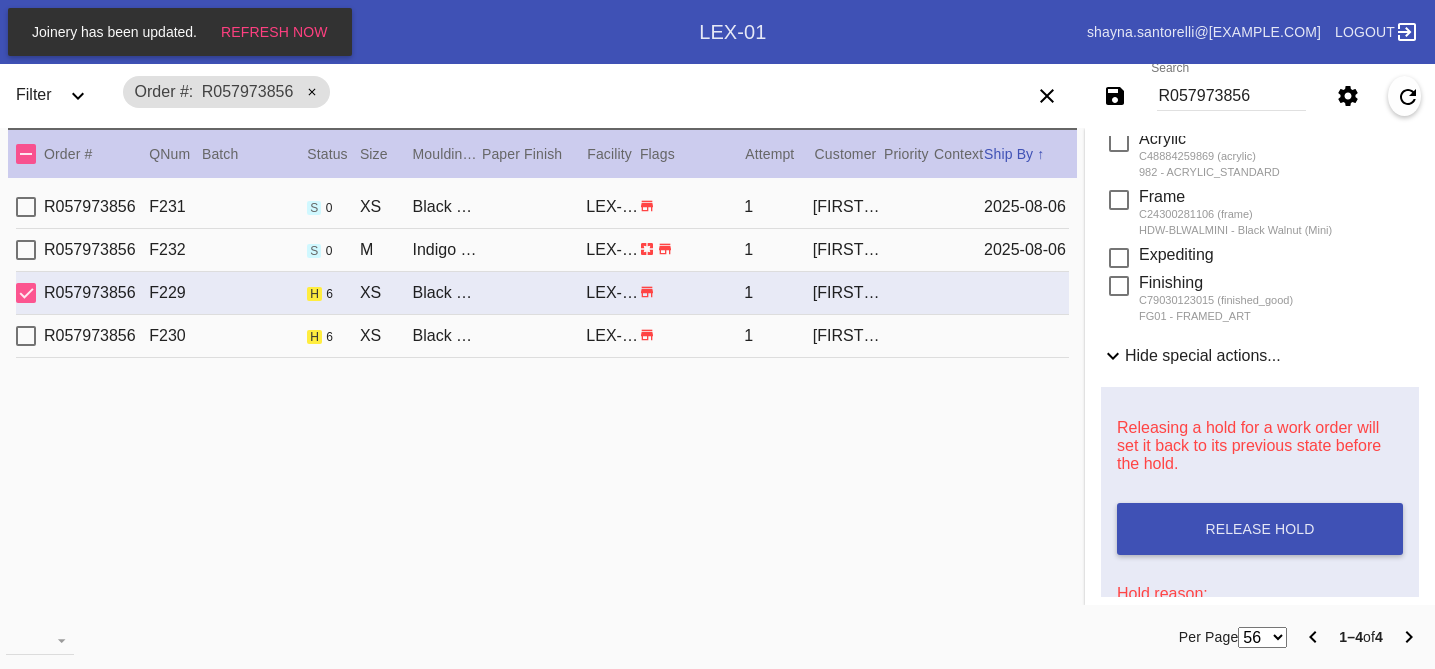 scroll, scrollTop: 731, scrollLeft: 0, axis: vertical 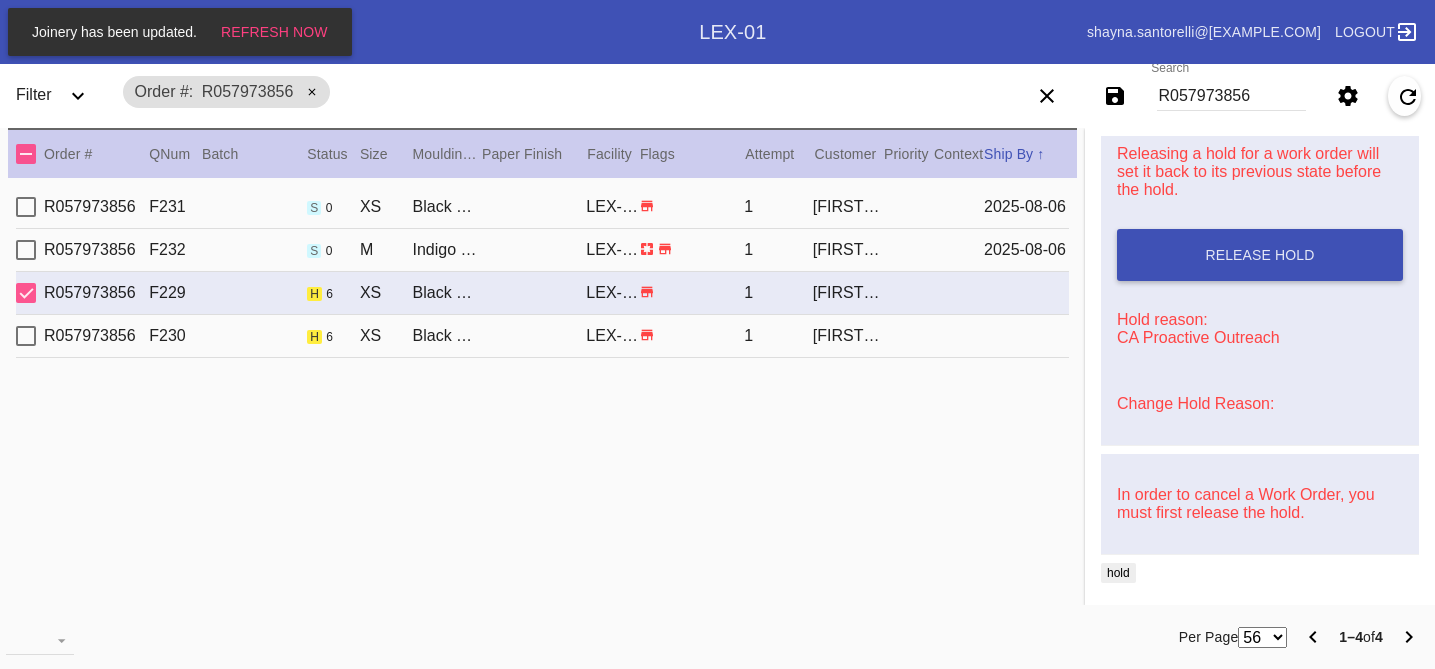 click on "Change Hold Reason:" at bounding box center (1260, 404) 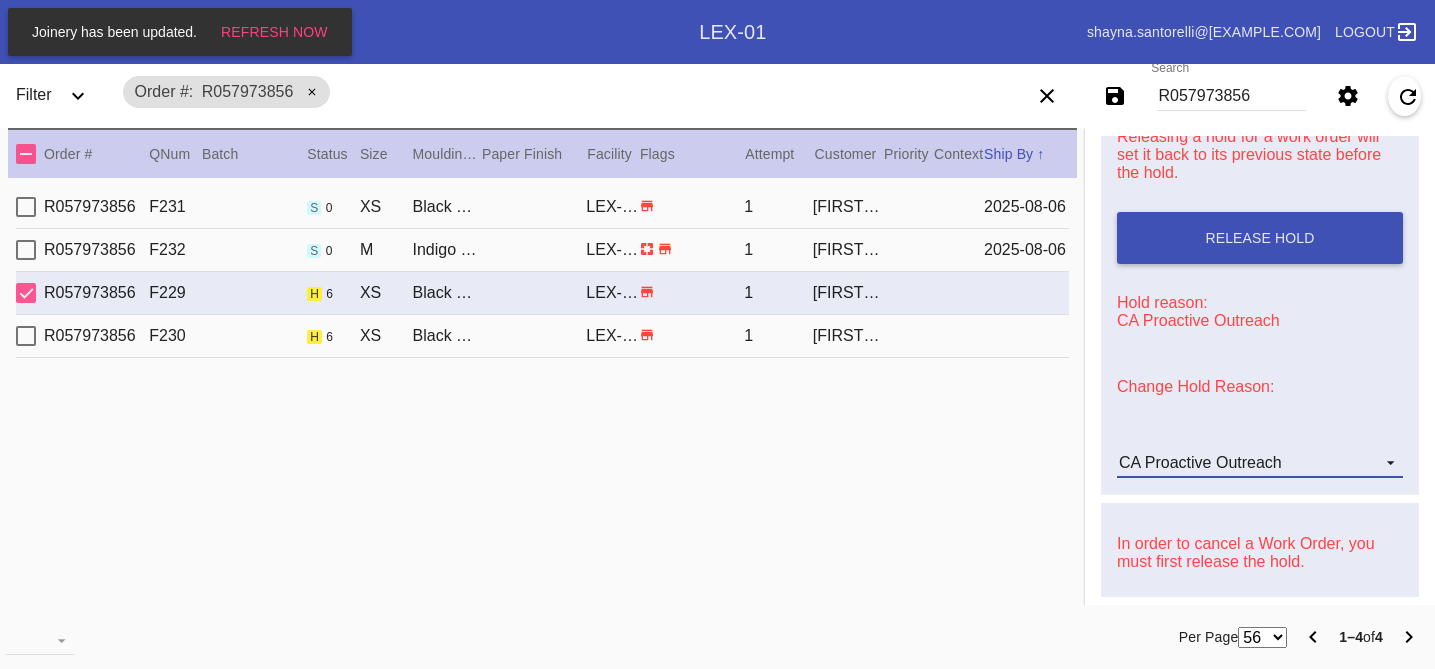 click on "CA Proactive Outreach" at bounding box center [1200, 462] 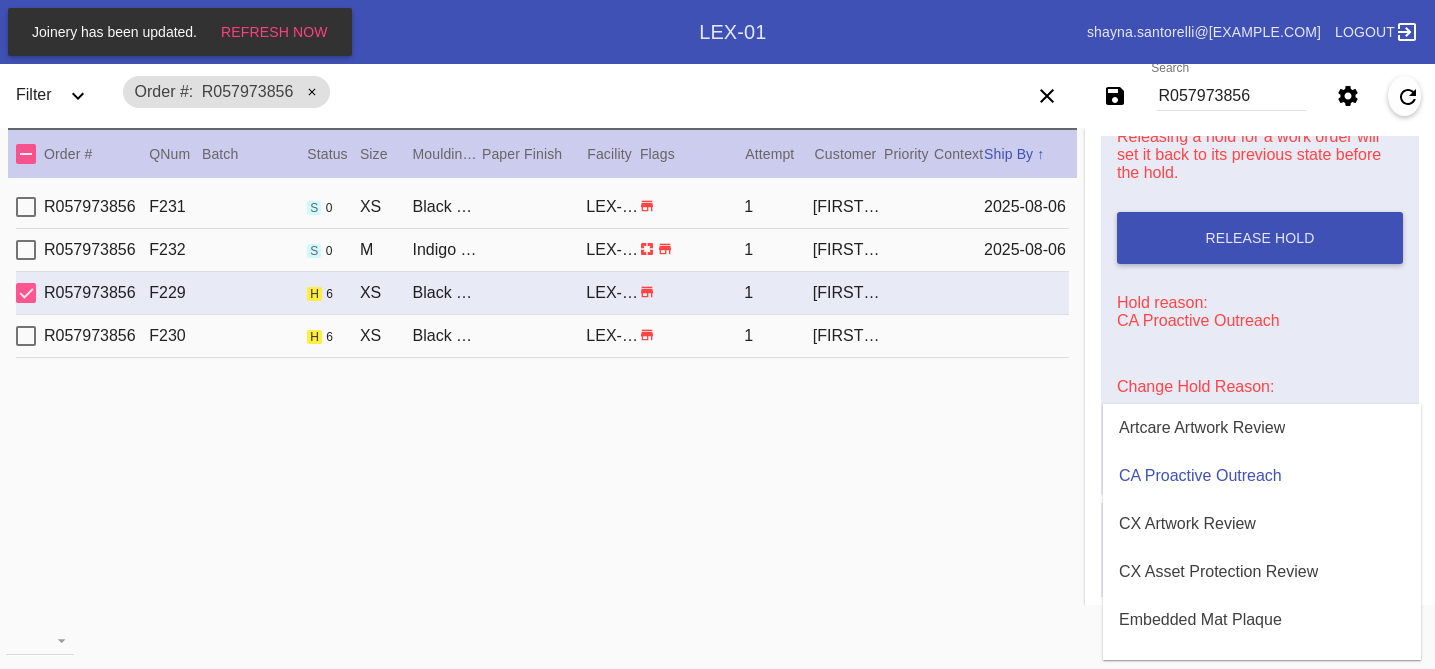 scroll, scrollTop: 608, scrollLeft: 0, axis: vertical 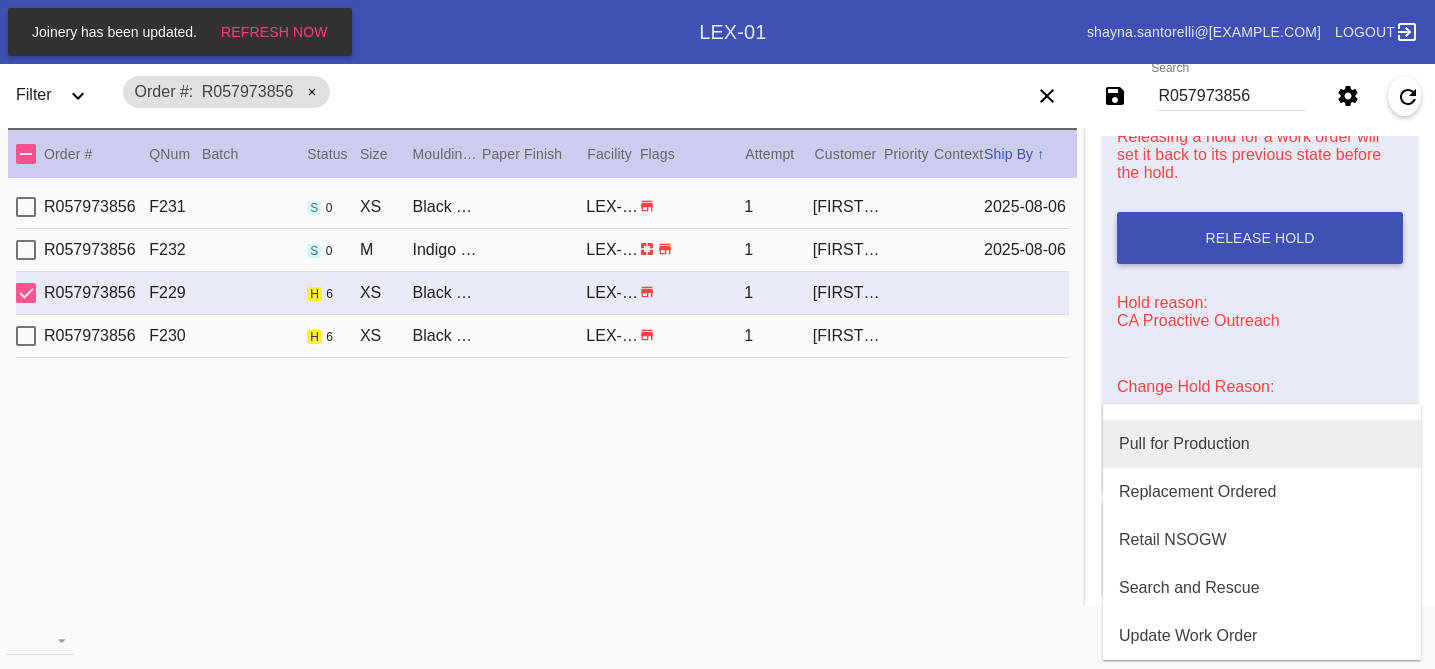 click on "Pull for Production" at bounding box center (1184, 444) 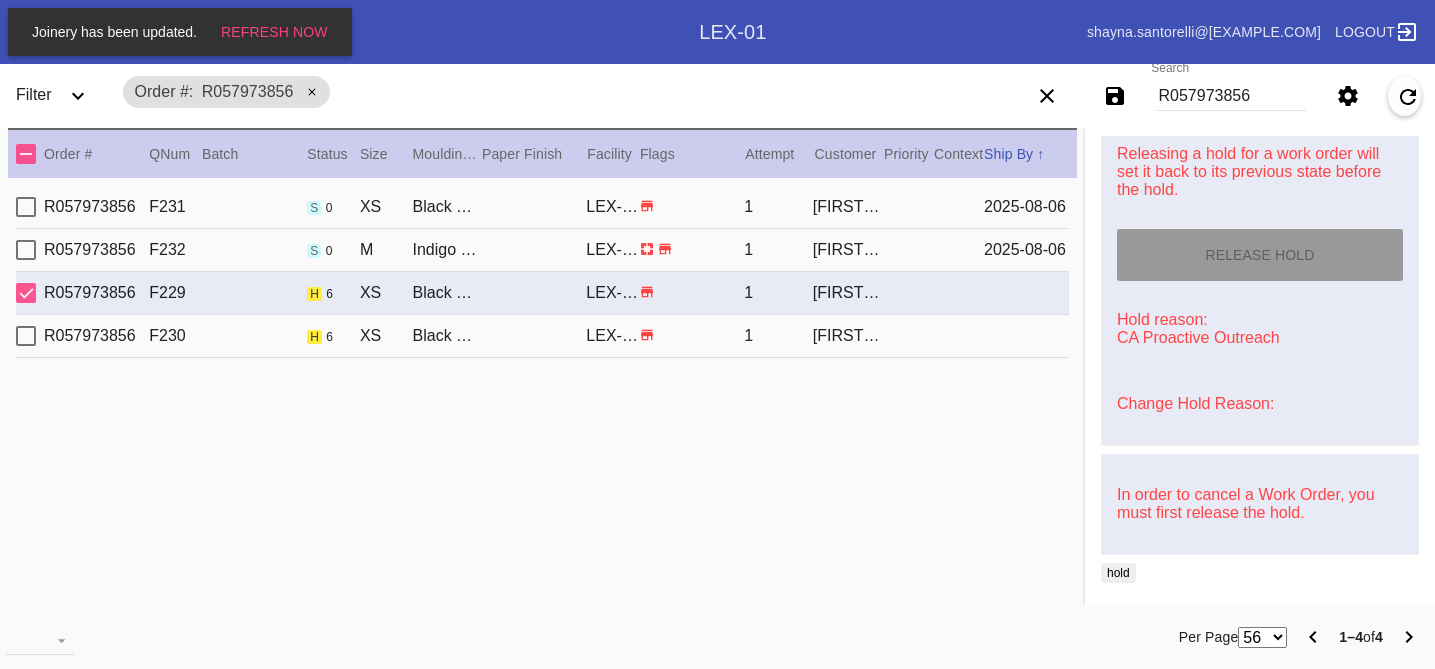 type on "8/3/2025" 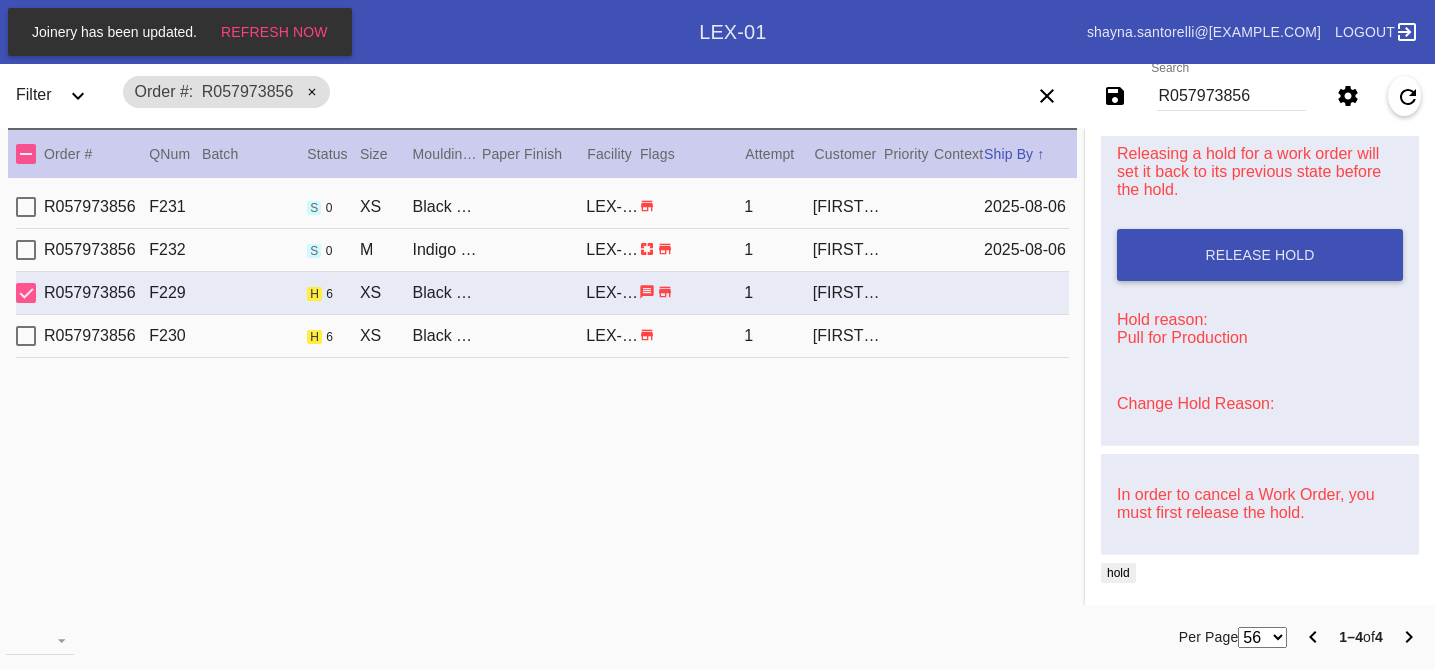 click on "[ORDER_ID] F230 h   6 XS Black Walnut Mini / No Mat LEX-01 1 [FIRST] [LAST]" at bounding box center (542, 336) 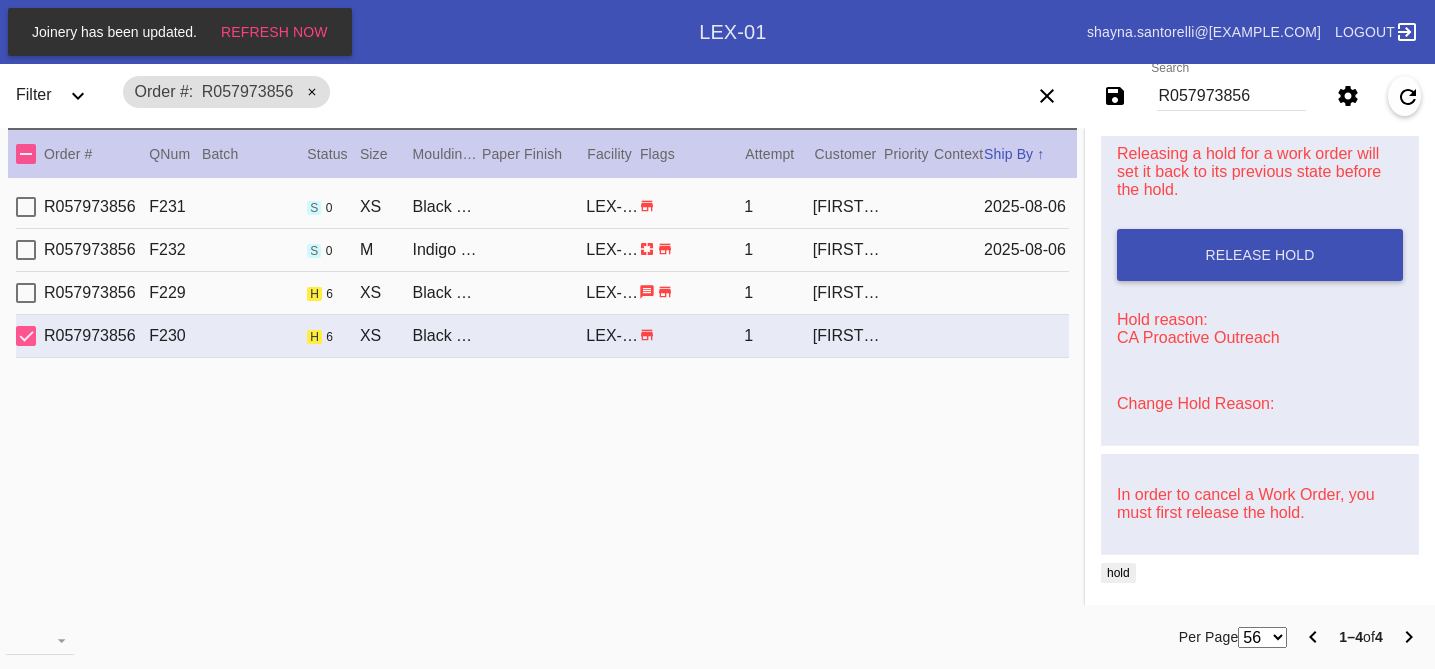 click on "Change Hold Reason:" at bounding box center (1195, 403) 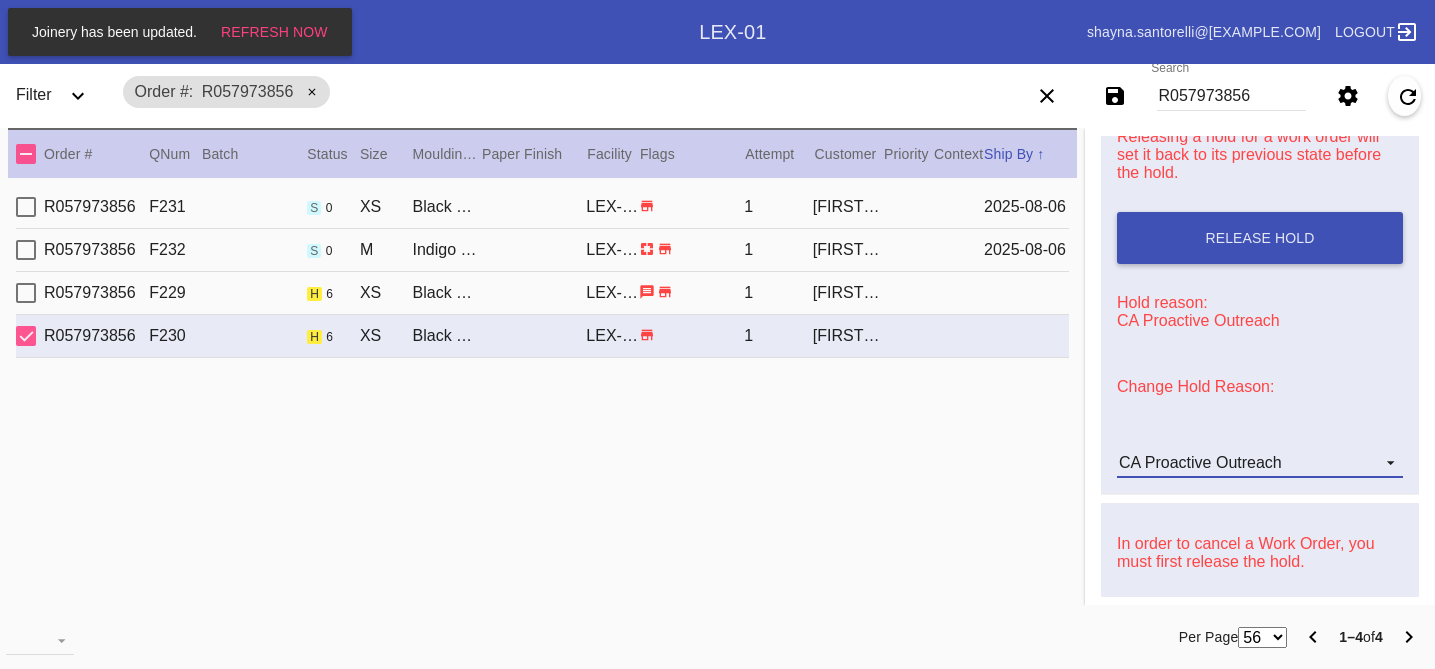 click on "CA Proactive Outreach" at bounding box center [1200, 462] 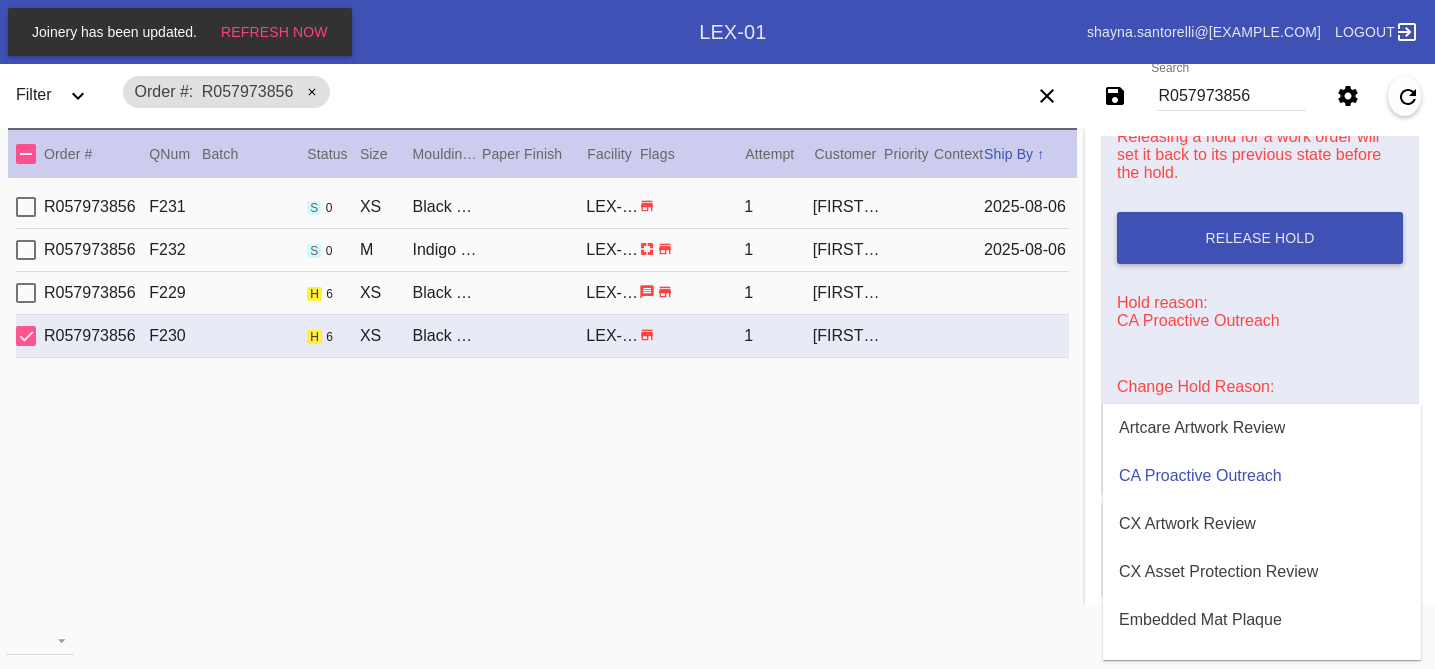 scroll, scrollTop: 608, scrollLeft: 0, axis: vertical 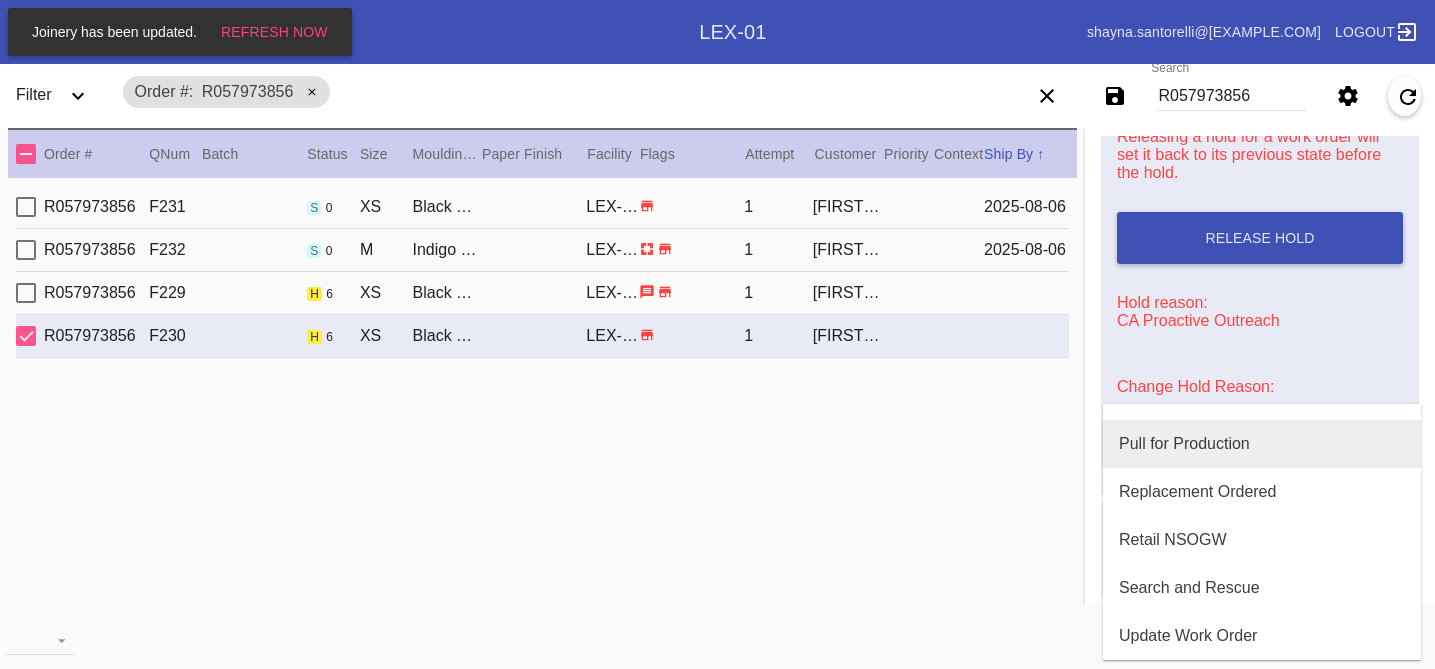 click on "Pull for Production" at bounding box center [1184, 444] 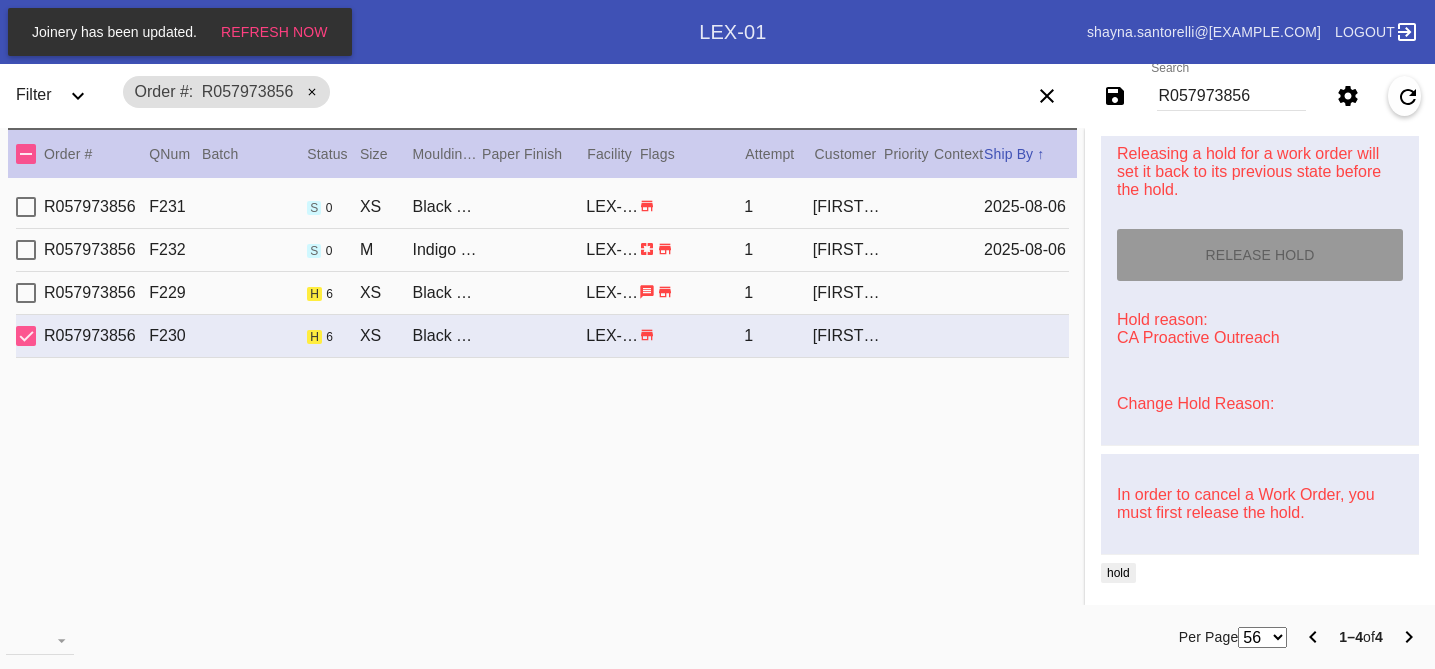 type on "8/3/2025" 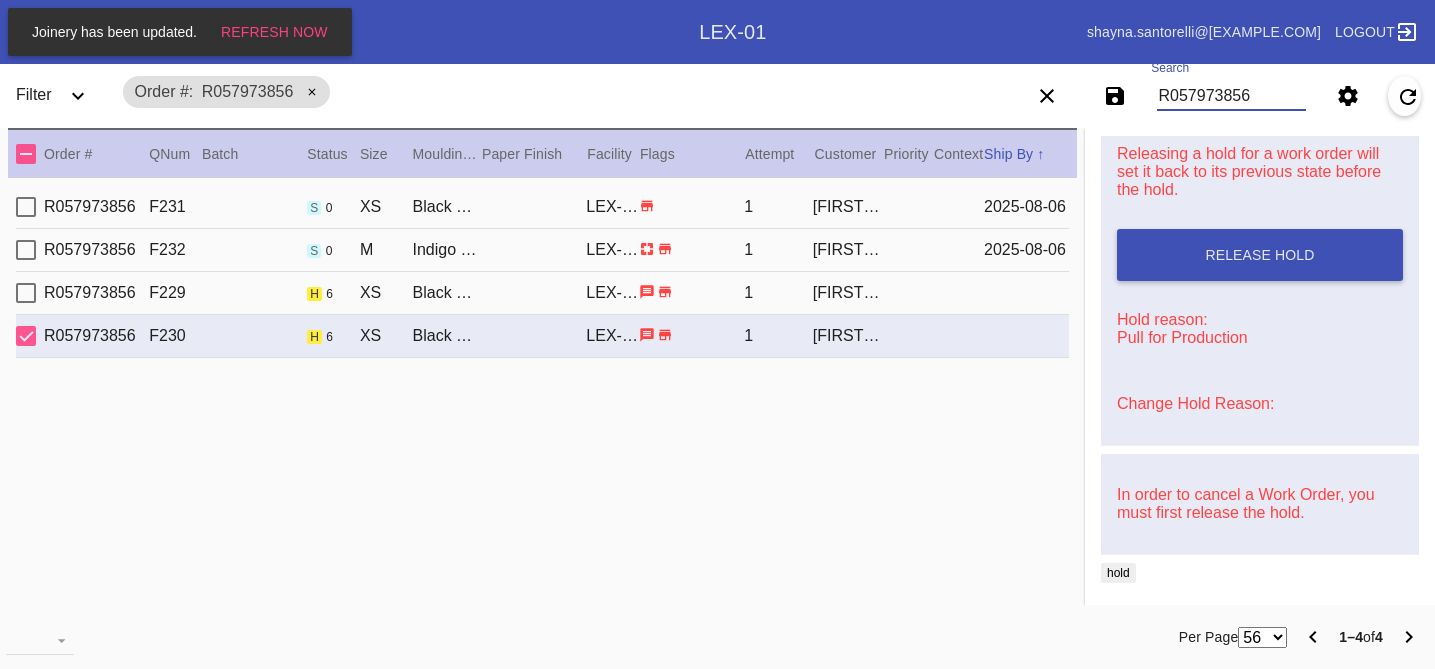 drag, startPoint x: 1261, startPoint y: 93, endPoint x: 1086, endPoint y: 76, distance: 175.82378 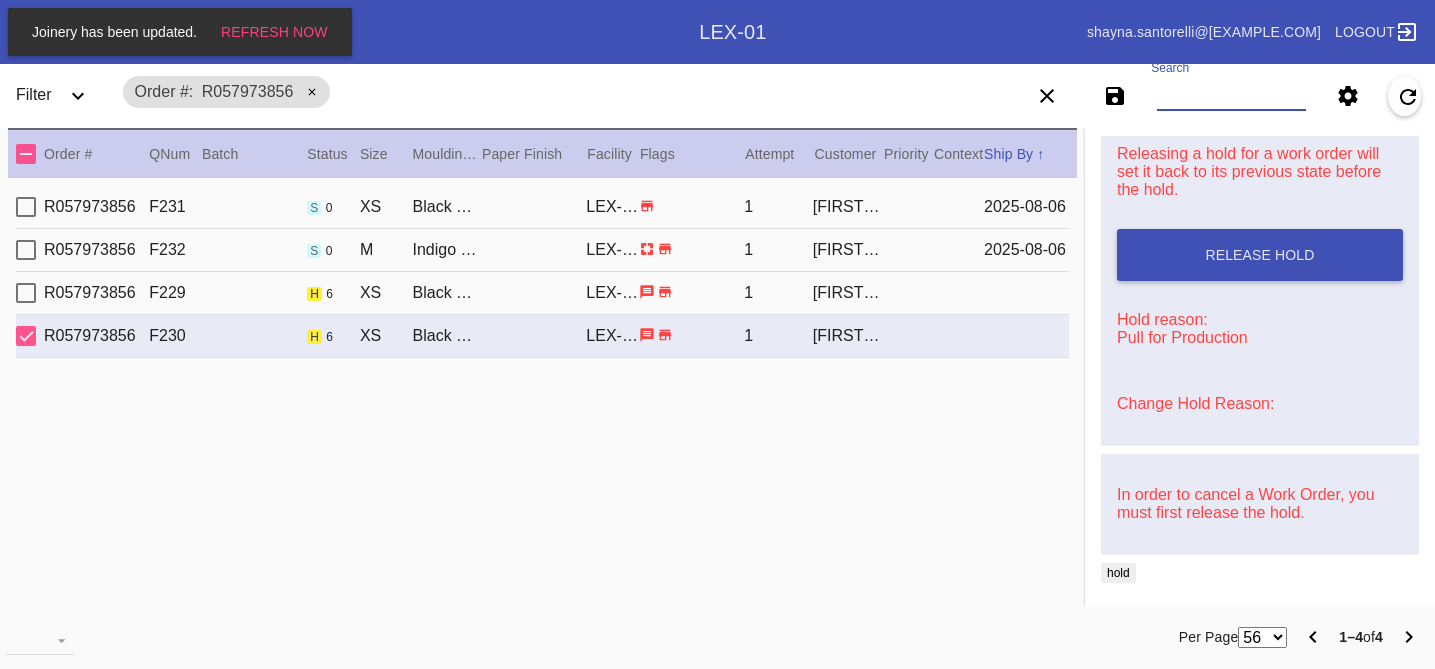 paste on "R377439011" 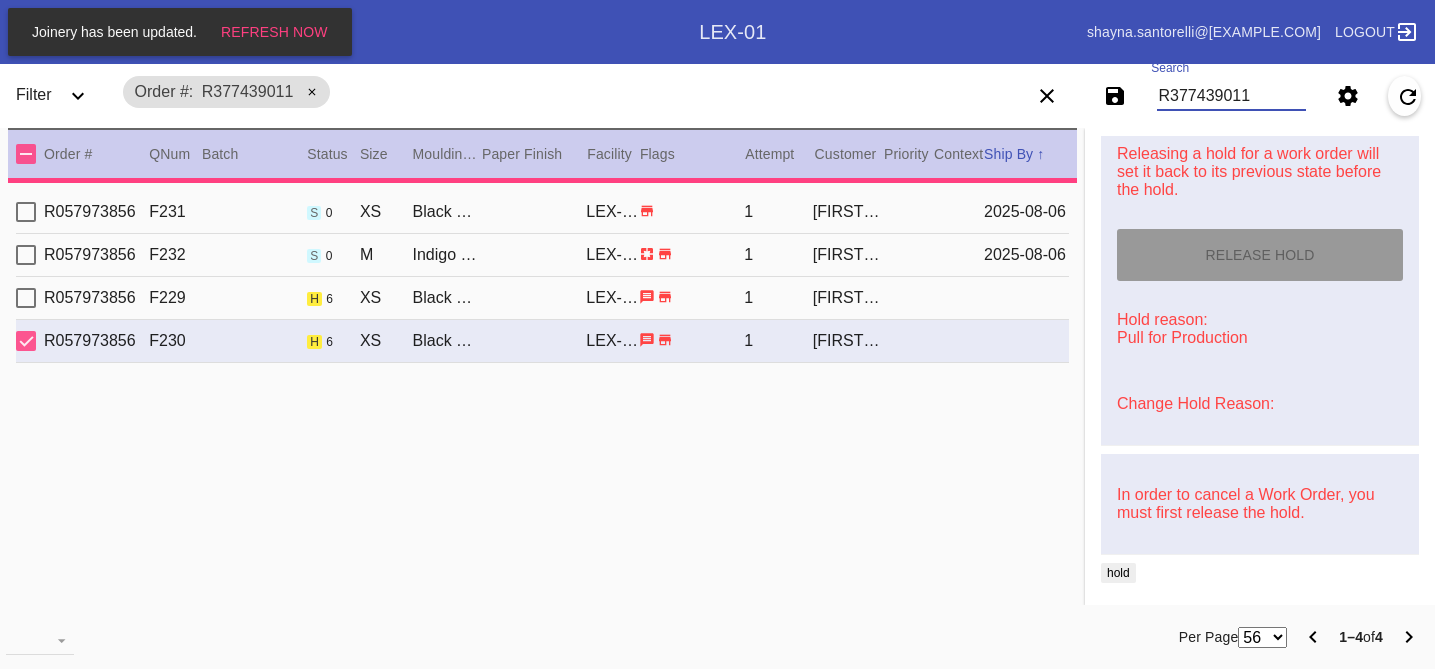 type on "R377439011" 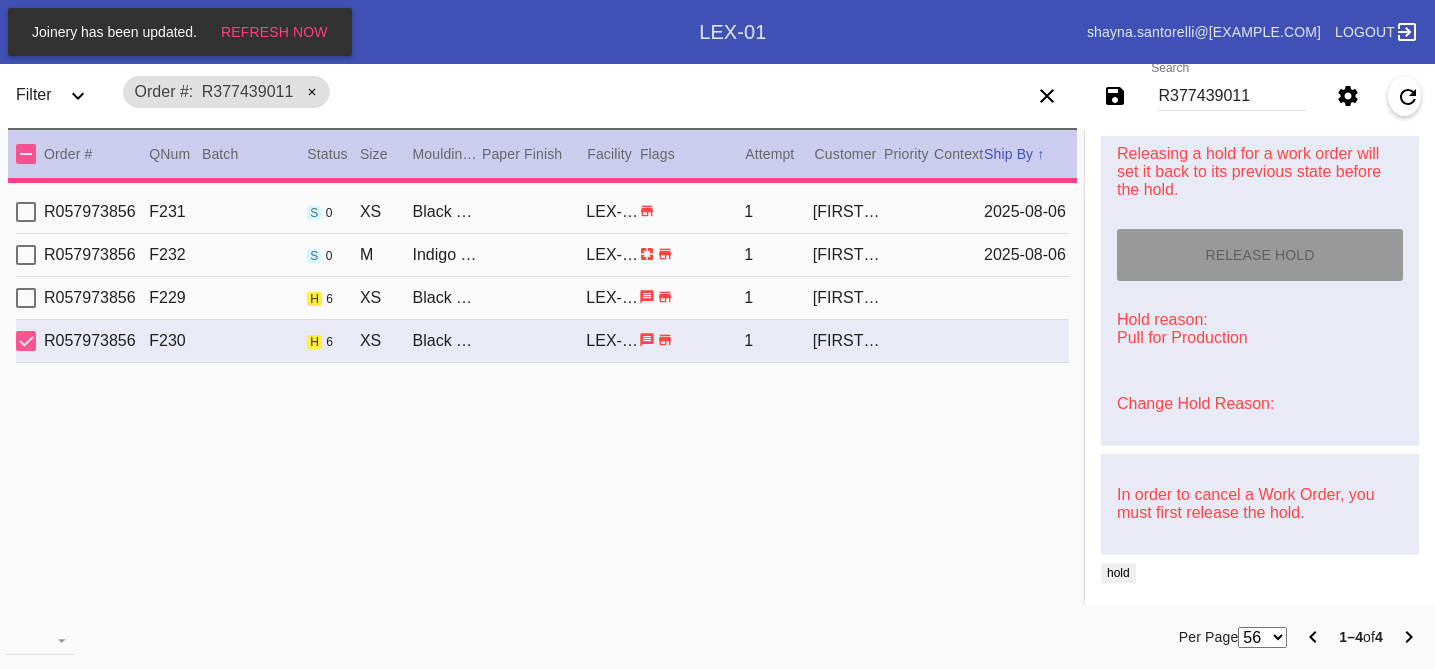 type on "1.5" 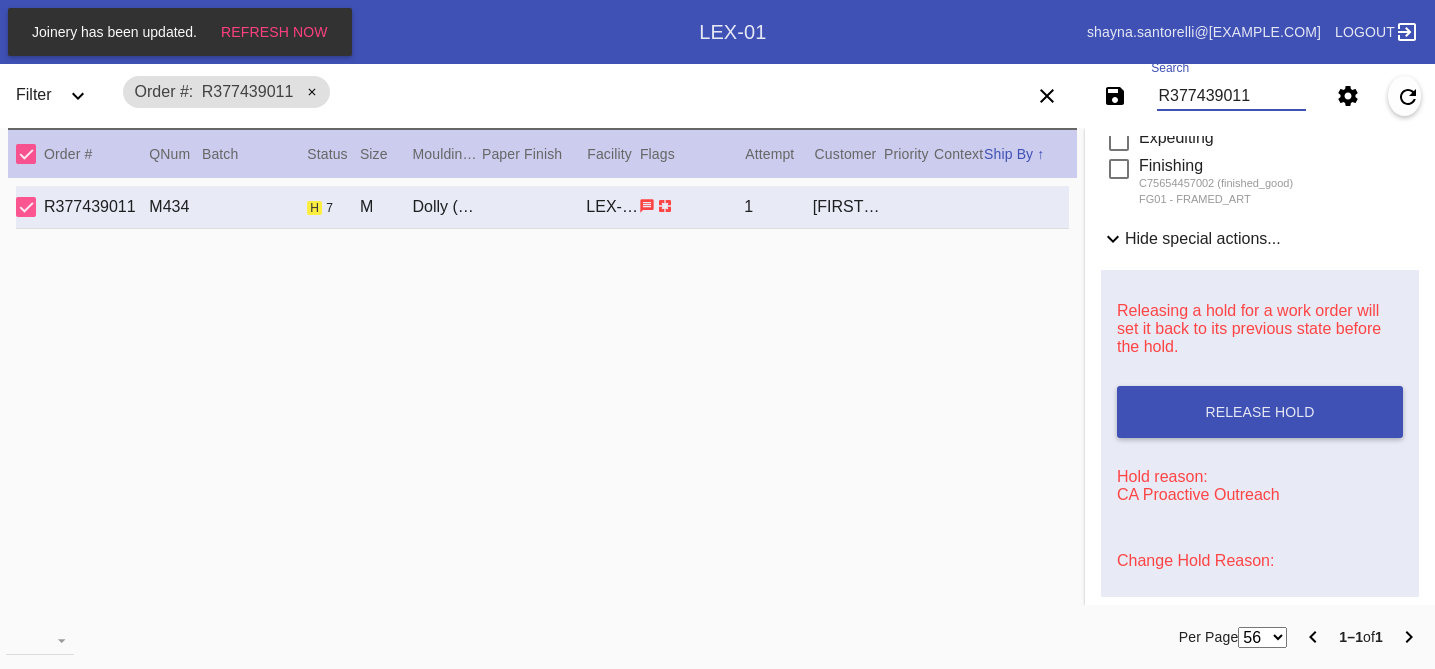 click on "Change Hold Reason:" at bounding box center [1195, 560] 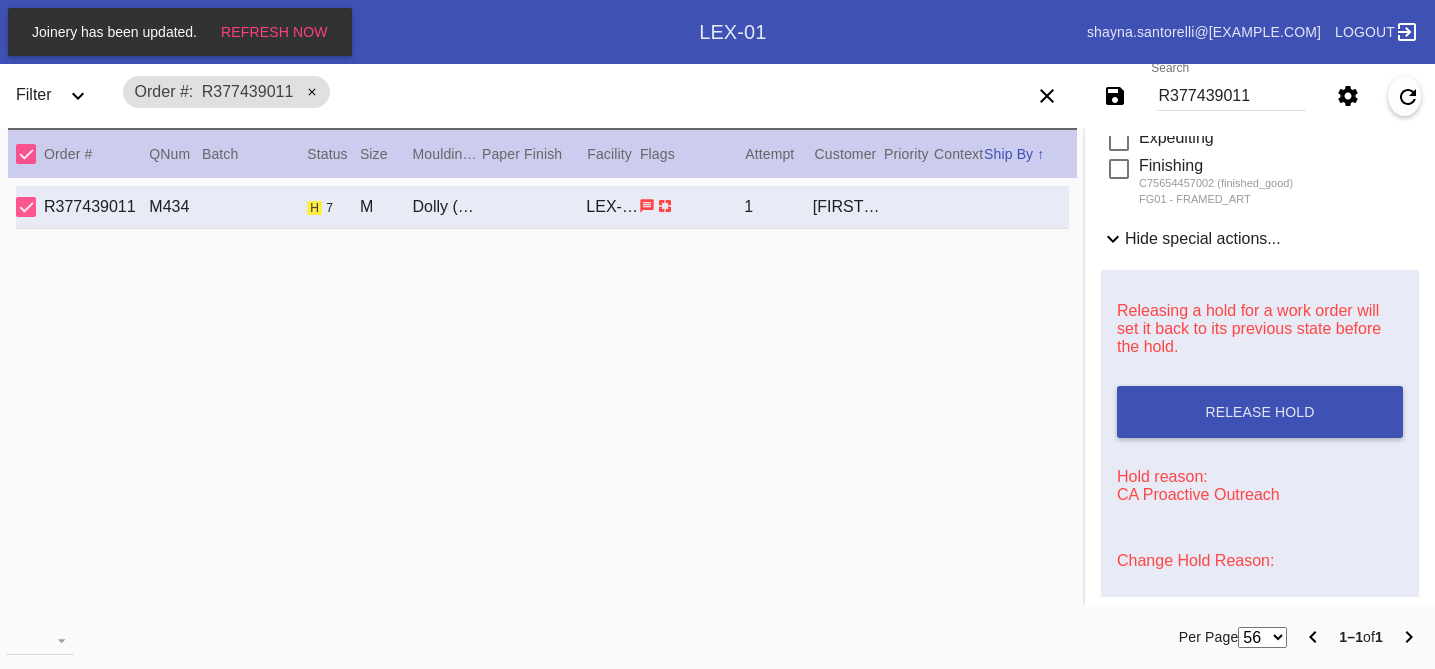 scroll, scrollTop: 974, scrollLeft: 0, axis: vertical 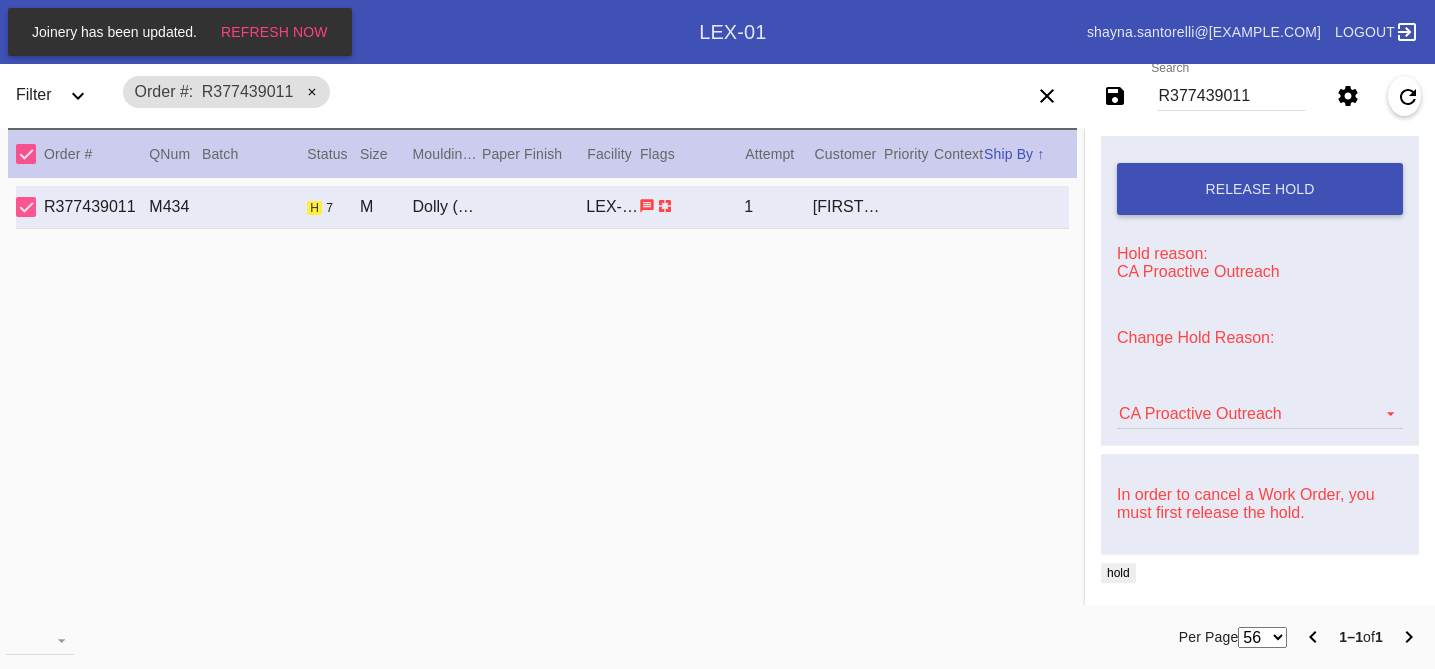 click on "CA Proactive Outreach Artcare Artwork Review CA Proactive Outreach CX Artwork Review CX Asset Protection Review Embedded Mat Plaque F4B Order Update FB Internal Sample Facility Out of Stock HPO Not Received Ops Question Submitted Order Change Request Out of Stock Pull for Production Replacement Ordered Retail NSOGW Search and Rescue Update Work Order" at bounding box center (1260, 404) 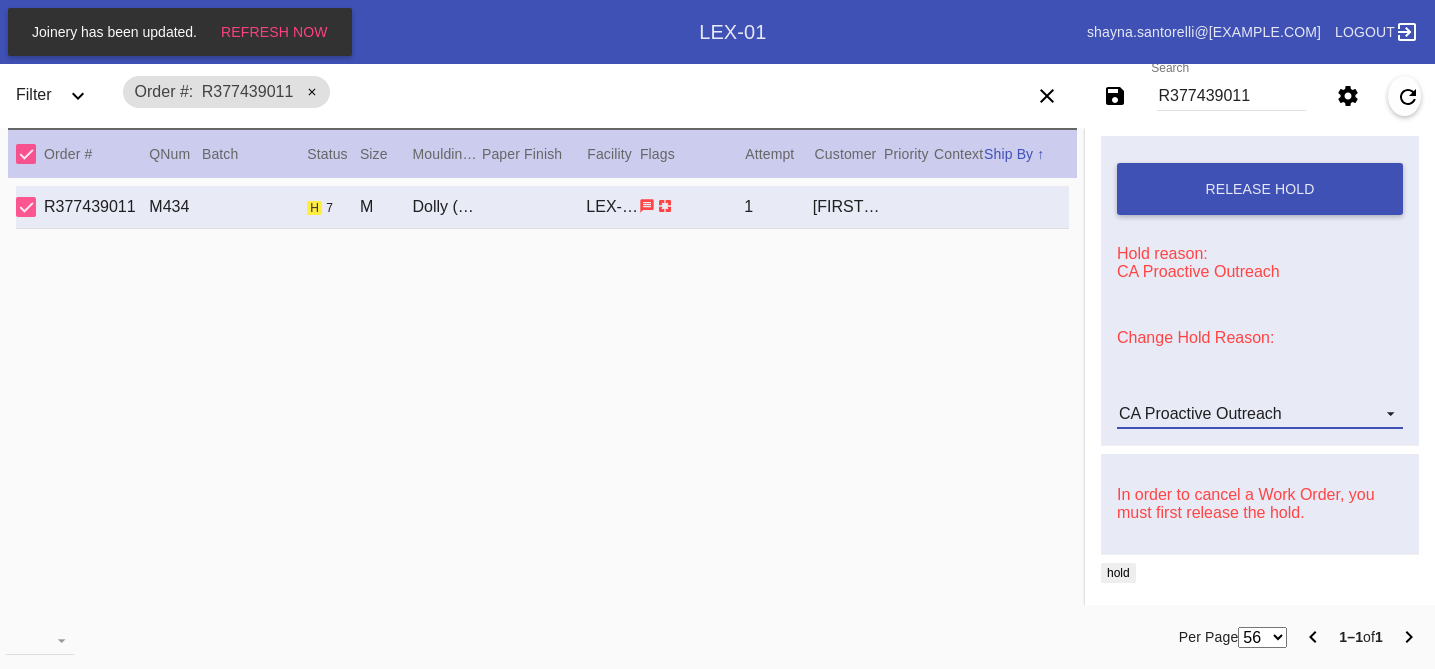 click on "CA Proactive Outreach" at bounding box center [1200, 413] 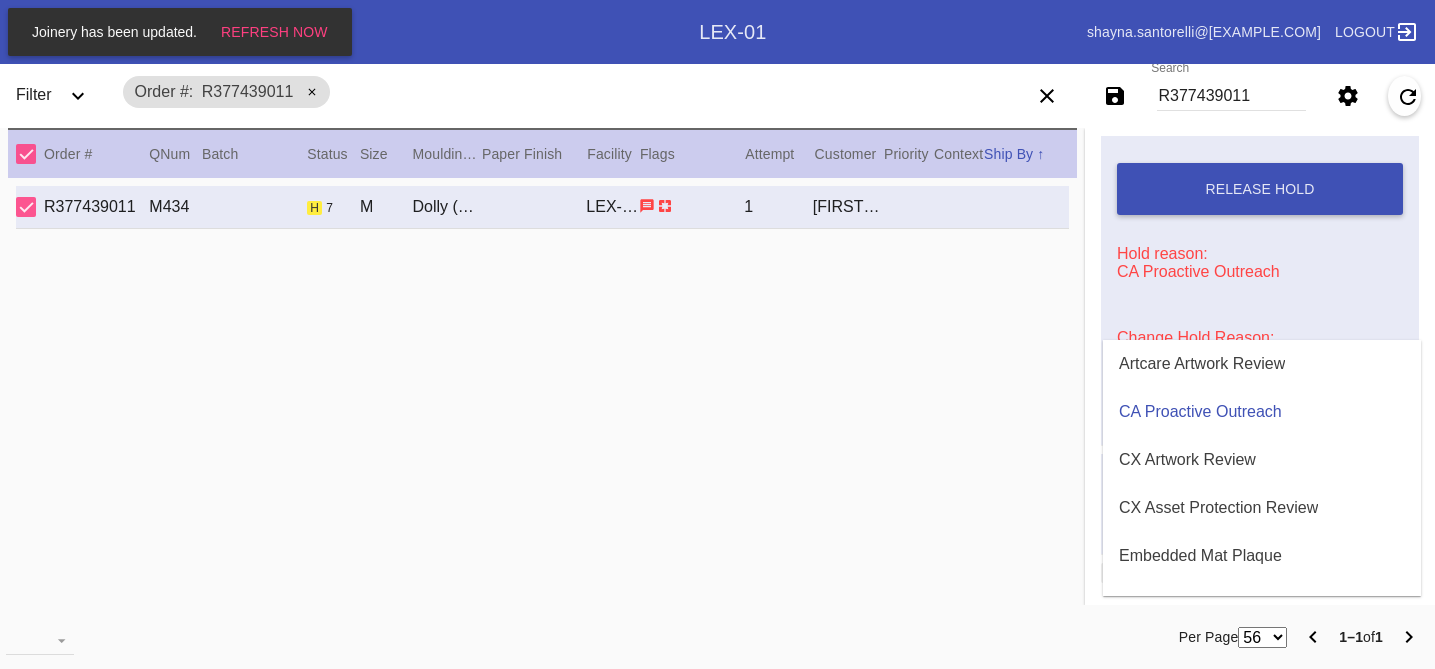 scroll, scrollTop: 608, scrollLeft: 0, axis: vertical 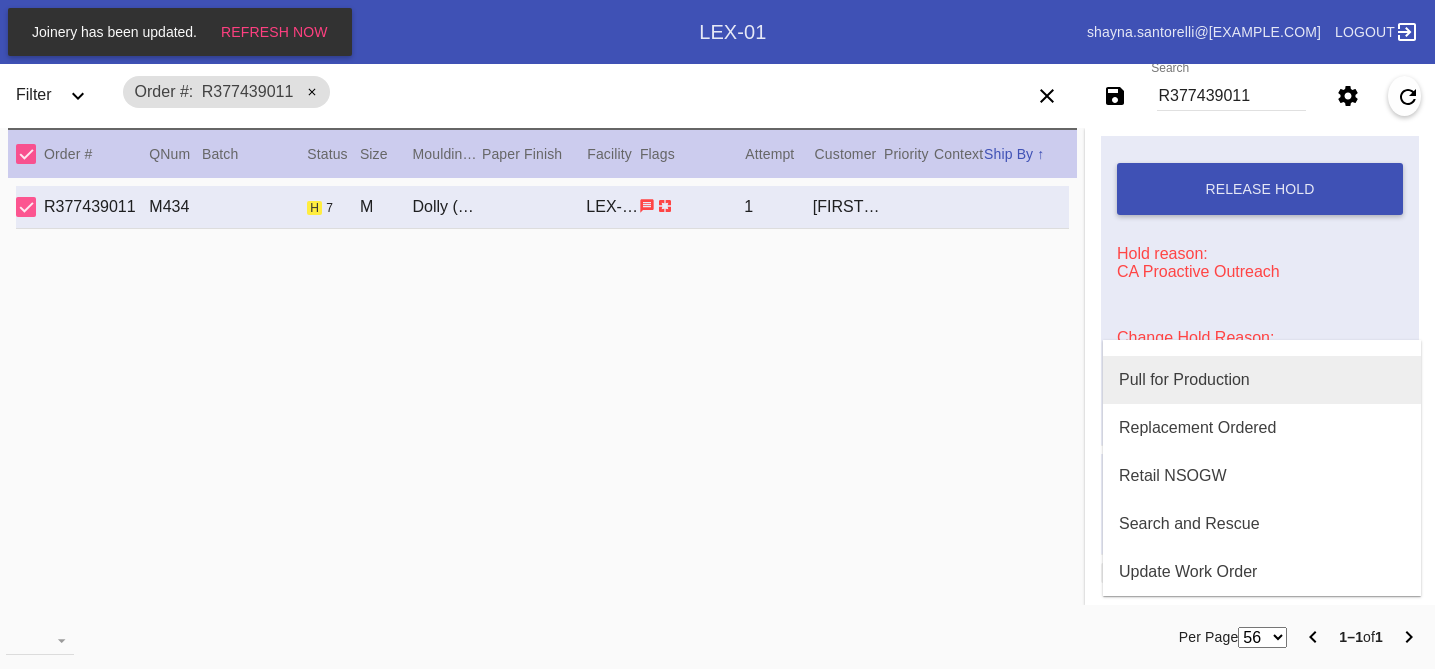click on "Pull for Production" at bounding box center [1184, 380] 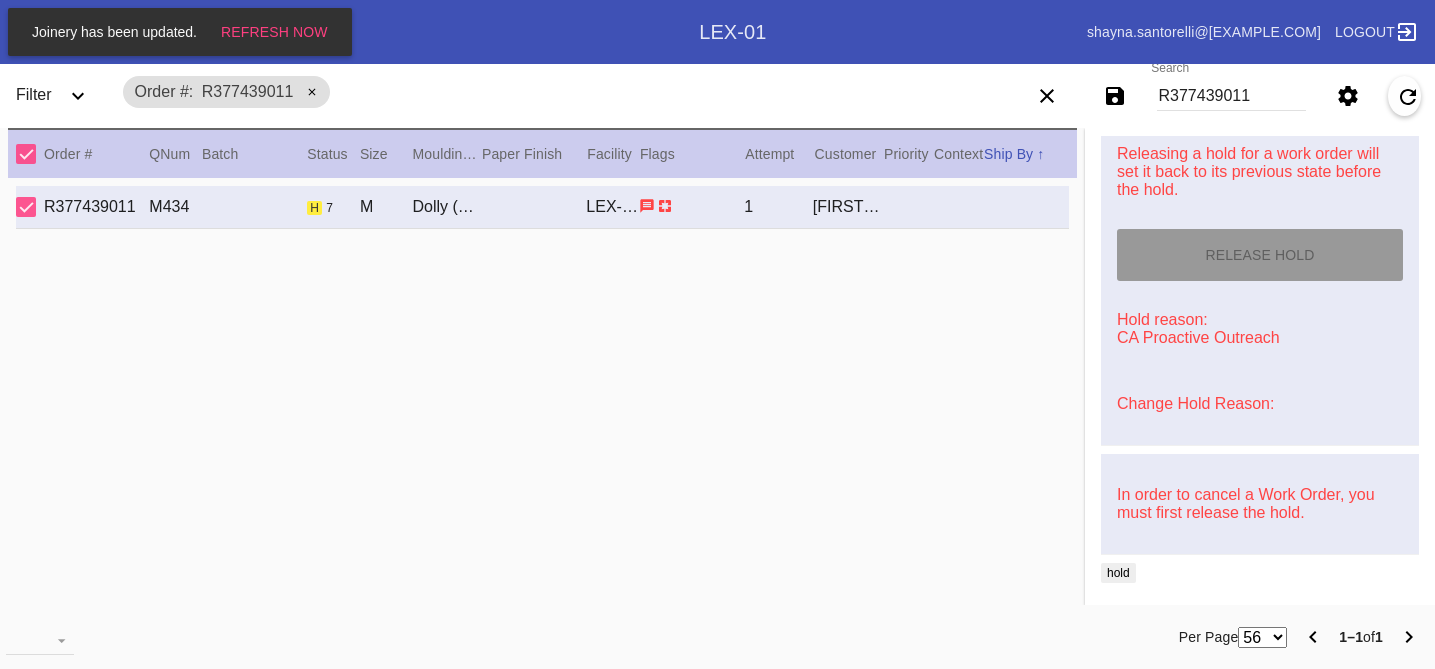 scroll, scrollTop: 908, scrollLeft: 0, axis: vertical 